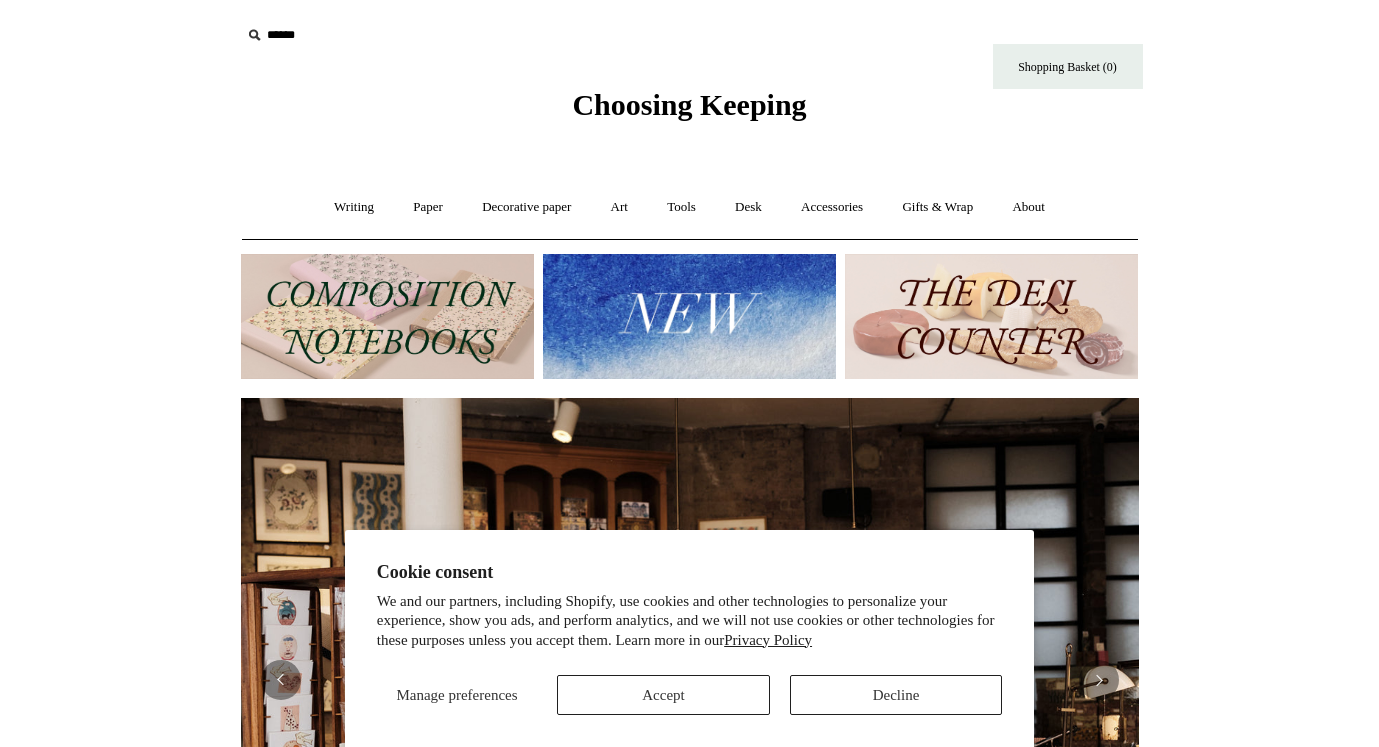 scroll, scrollTop: 0, scrollLeft: 0, axis: both 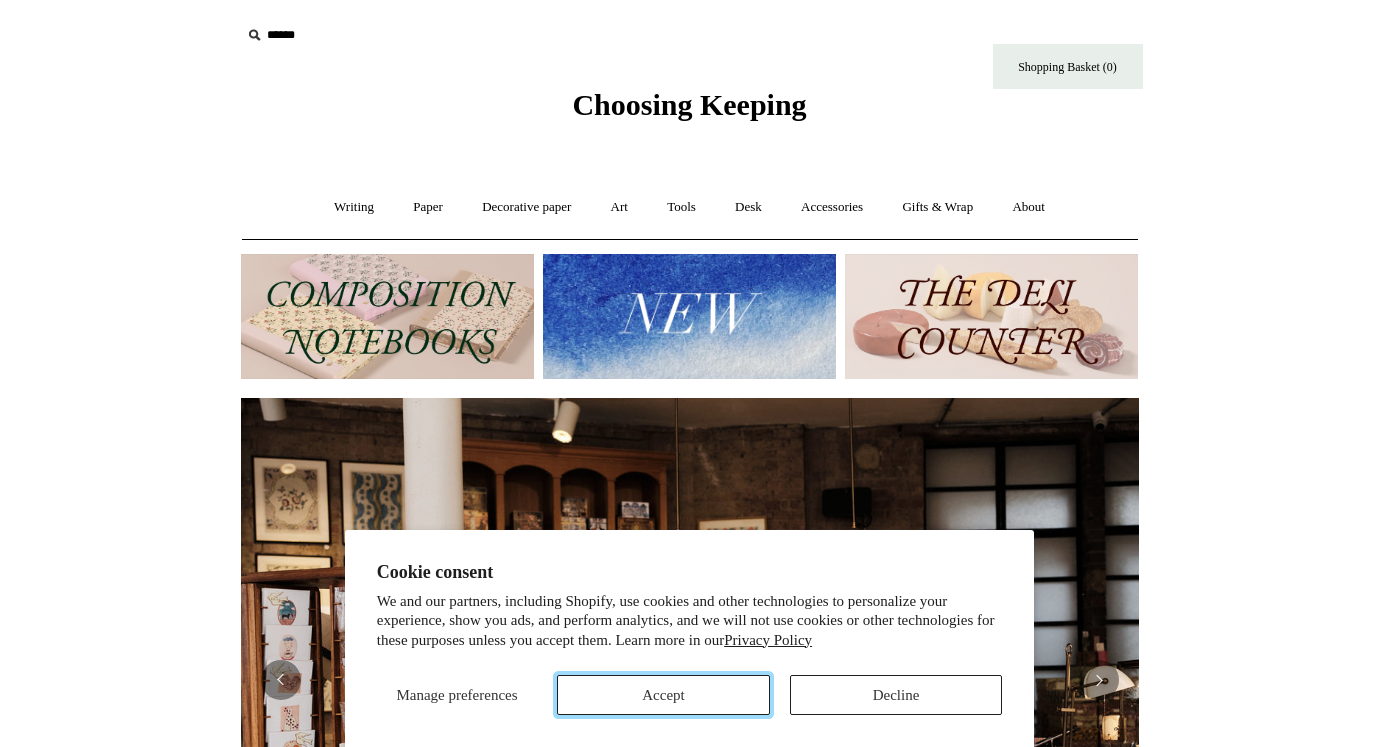 click on "Accept" at bounding box center (663, 695) 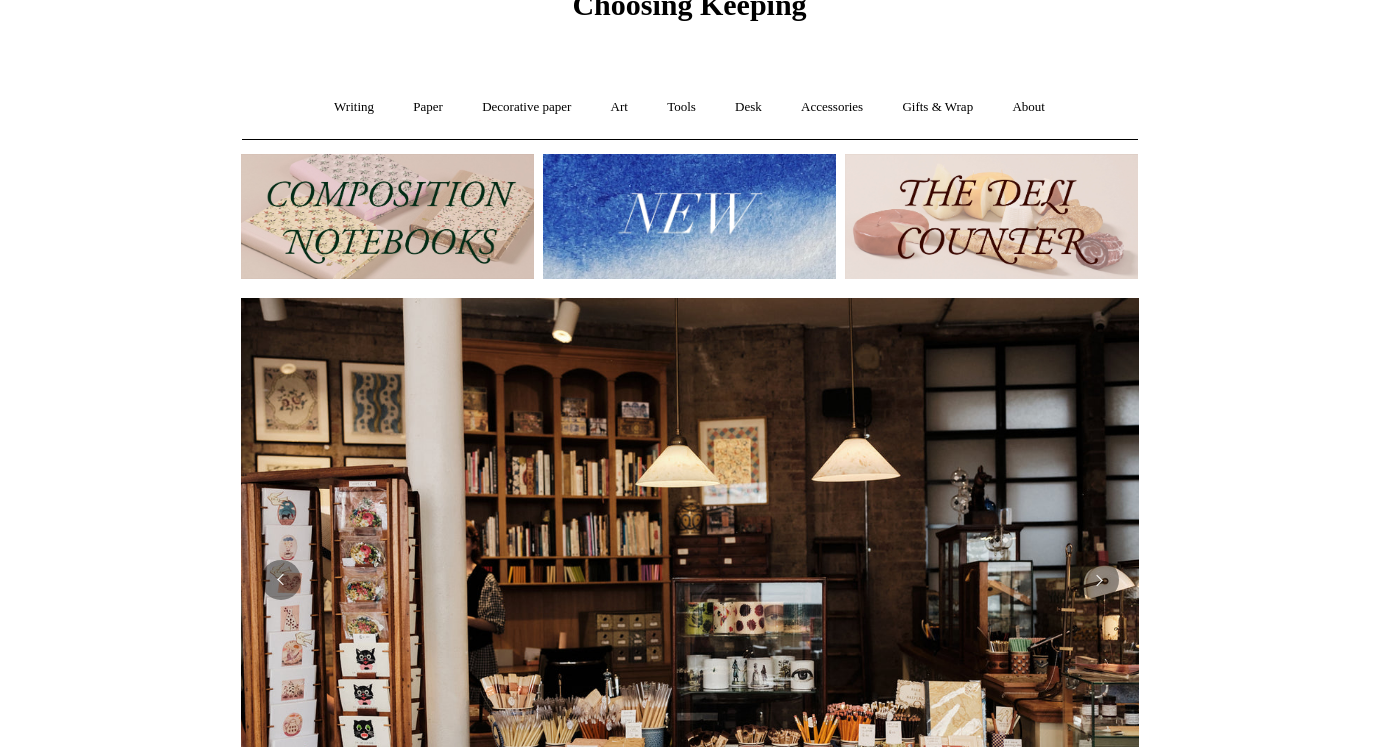 scroll, scrollTop: 0, scrollLeft: 0, axis: both 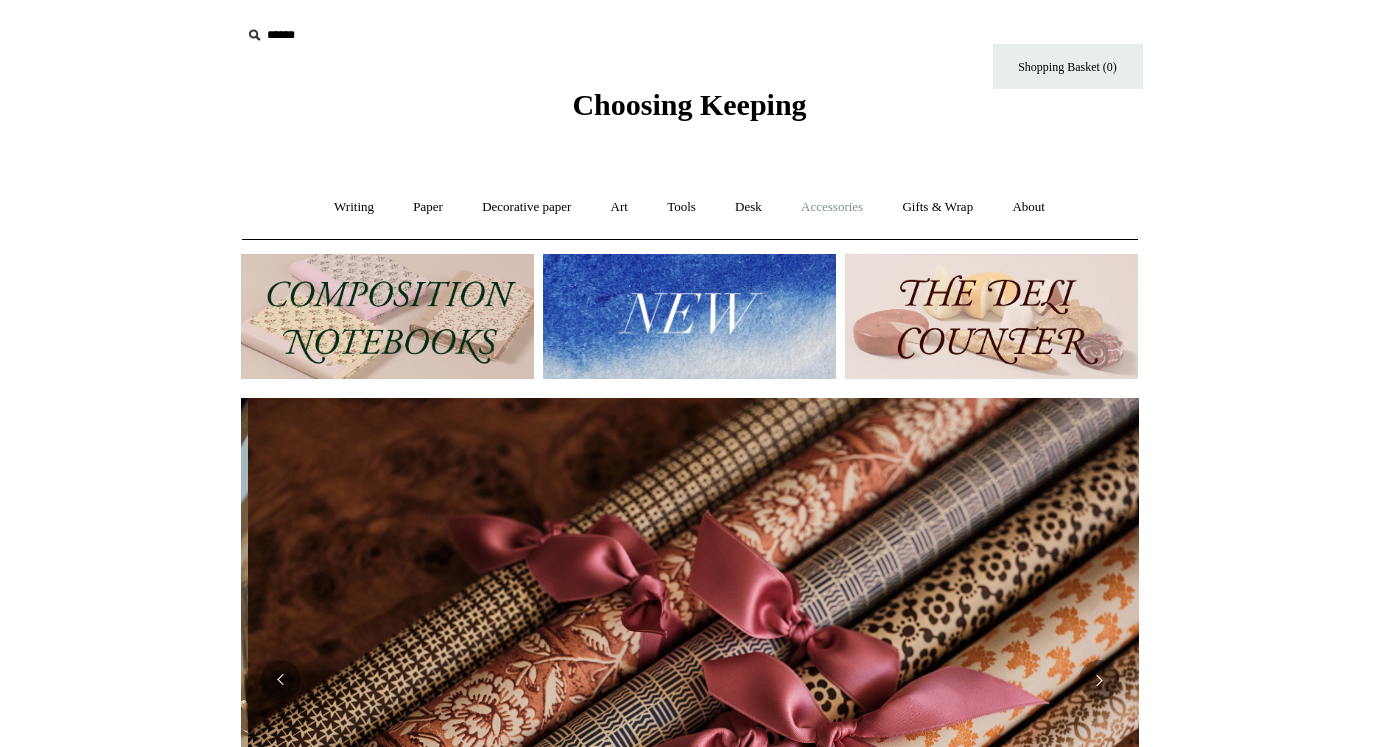 click on "Accessories +" at bounding box center [832, 207] 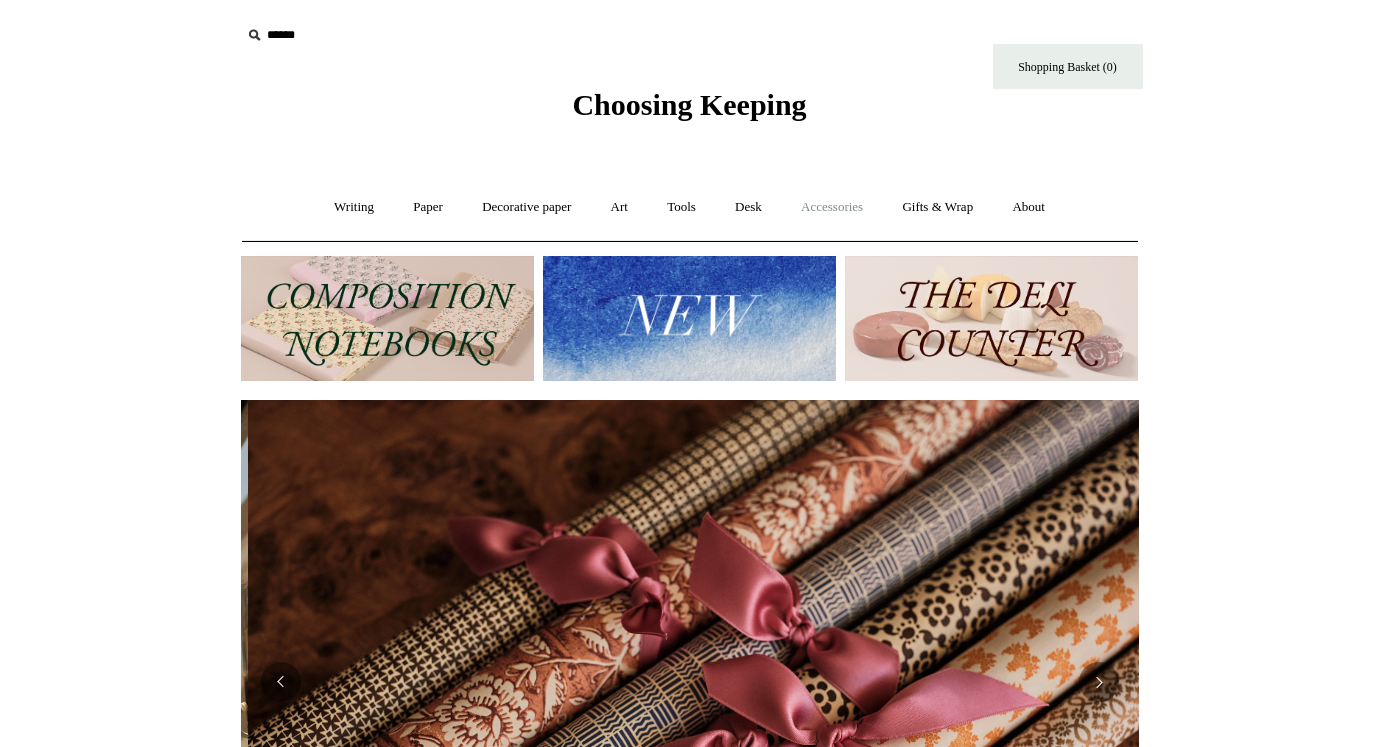 scroll, scrollTop: 0, scrollLeft: 1796, axis: horizontal 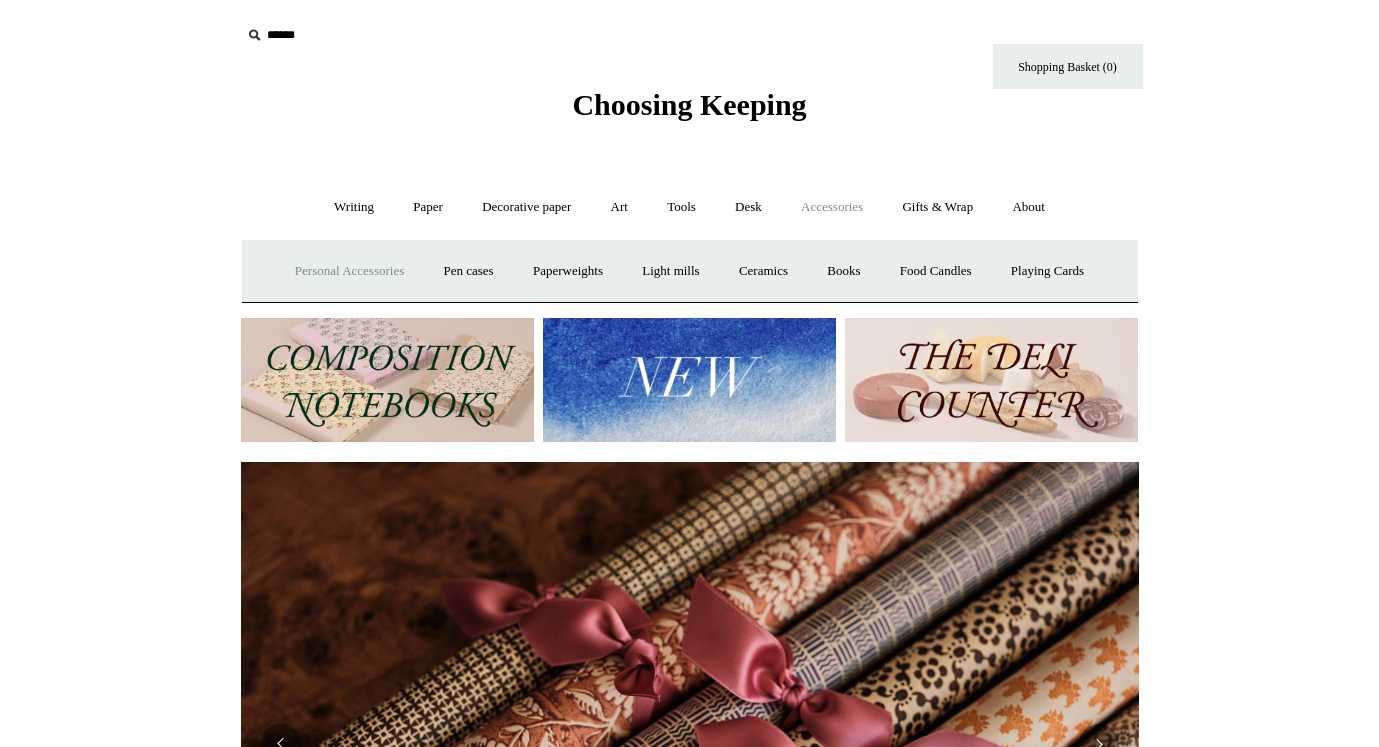 click on "Personal Accessories +" at bounding box center (349, 271) 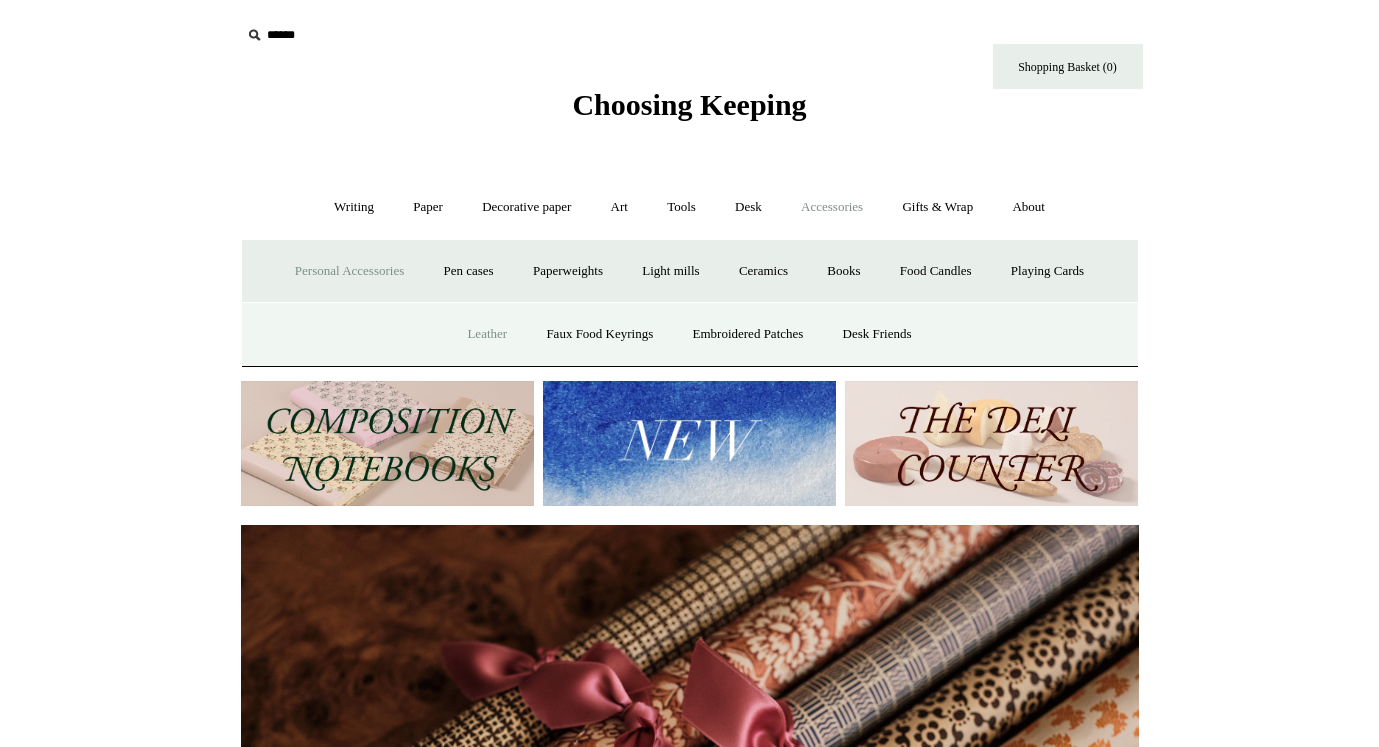 click on "Leather" at bounding box center (487, 334) 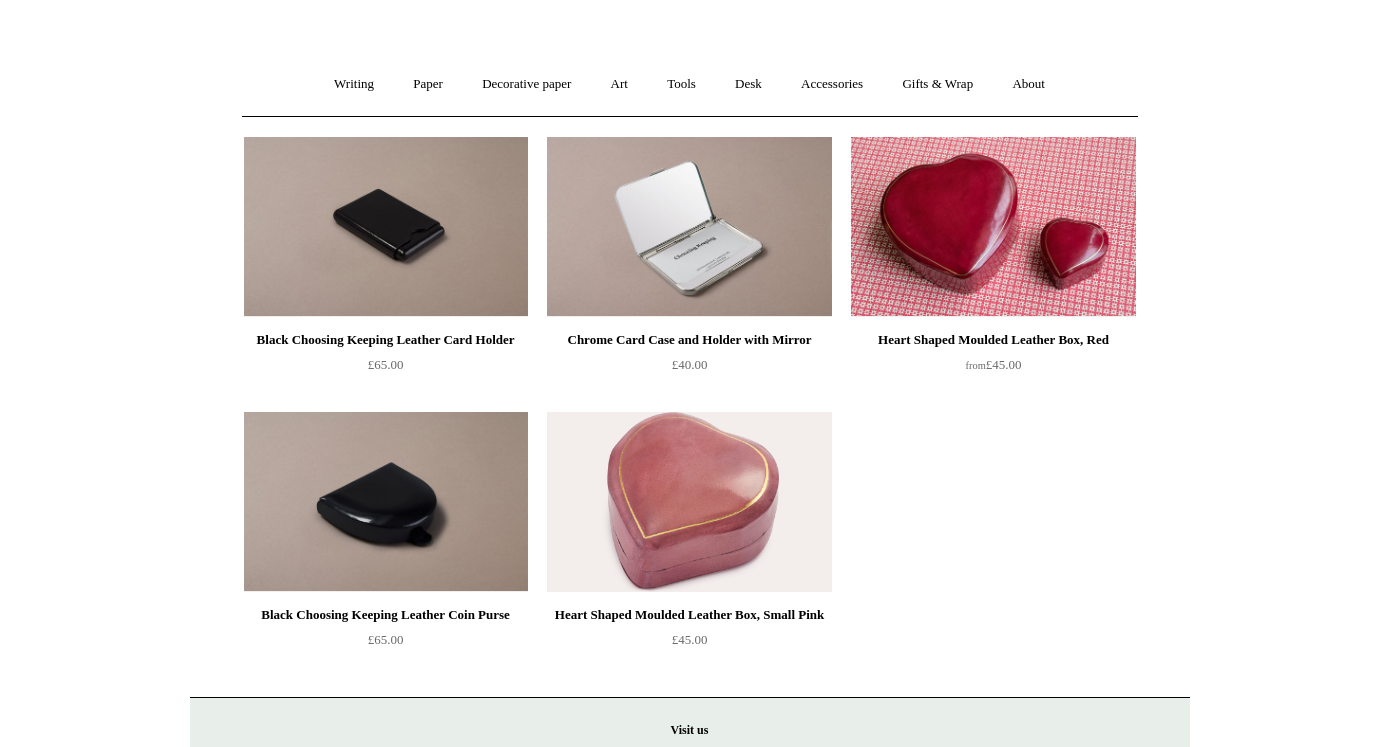 scroll, scrollTop: 124, scrollLeft: 0, axis: vertical 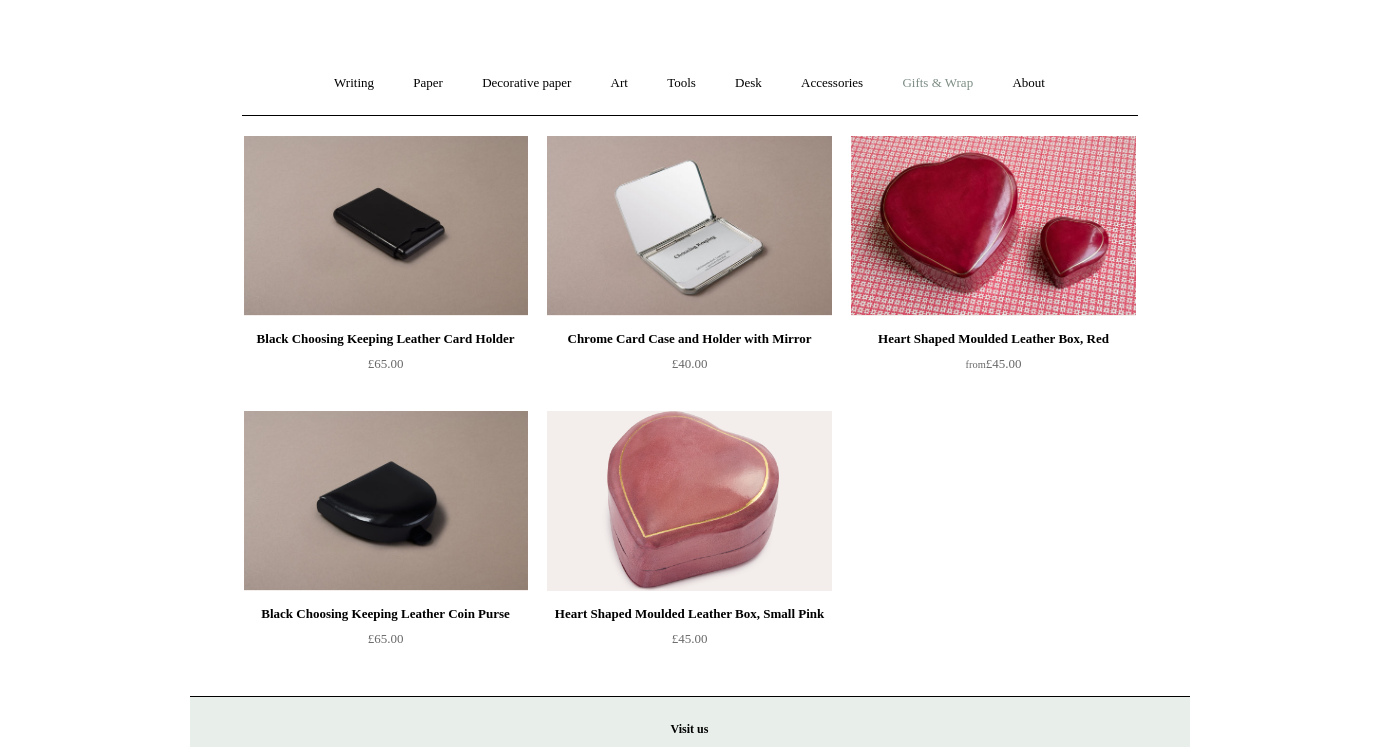 click on "Gifts & Wrap +" at bounding box center [937, 83] 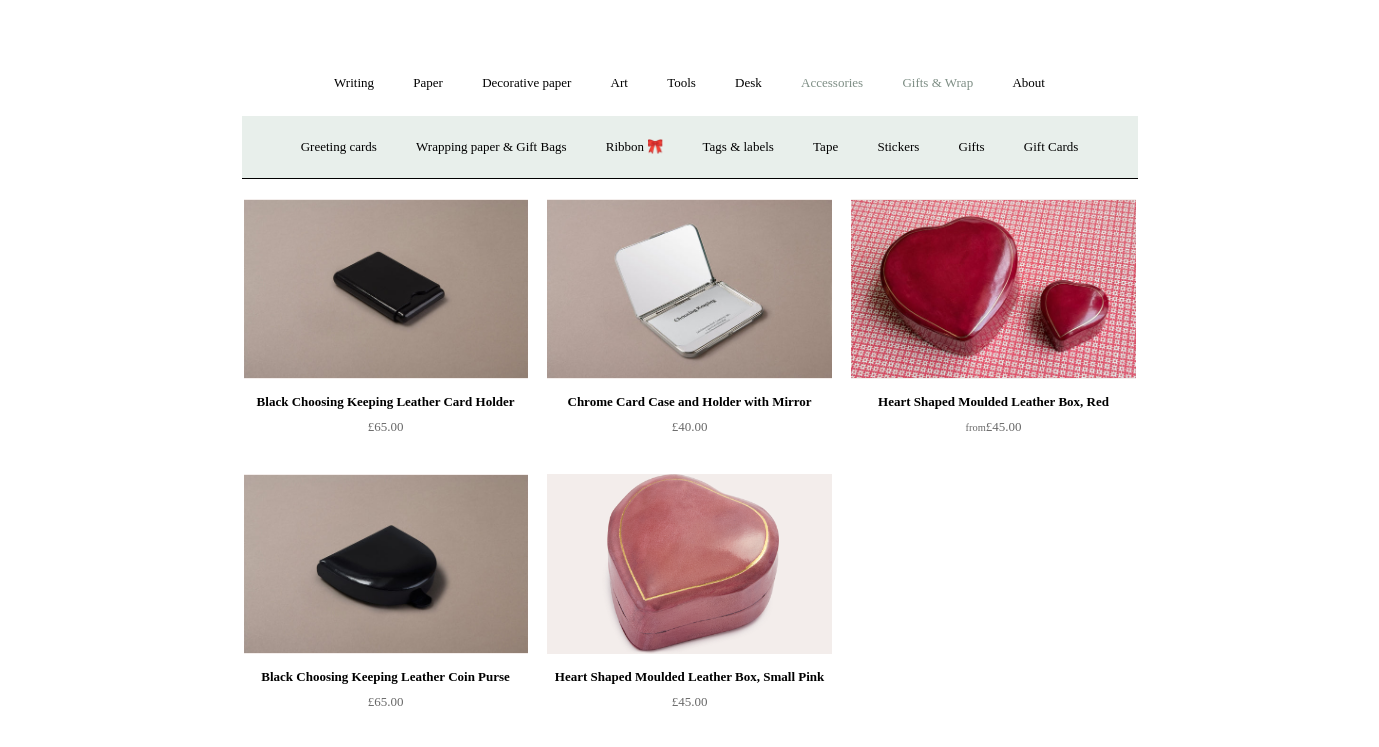 click on "Accessories +" at bounding box center (832, 83) 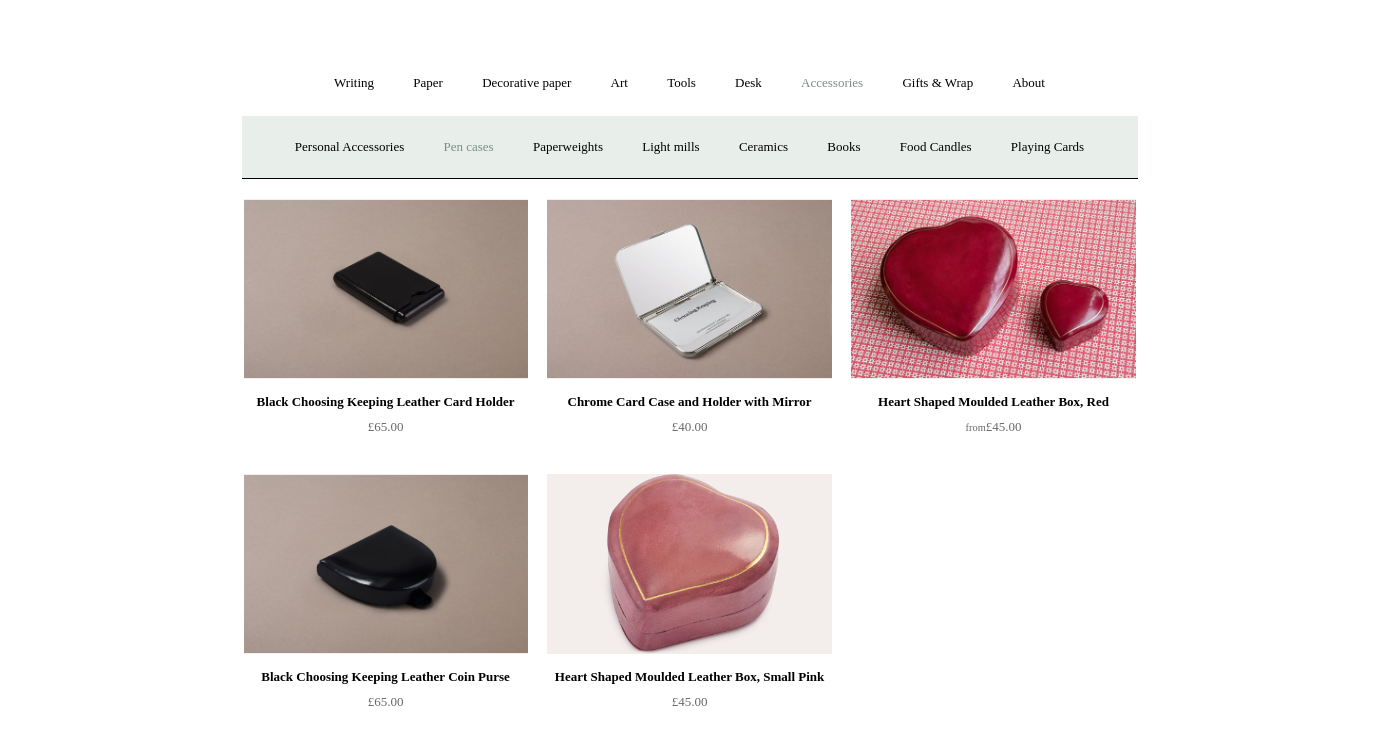 click on "Pen cases" at bounding box center (468, 147) 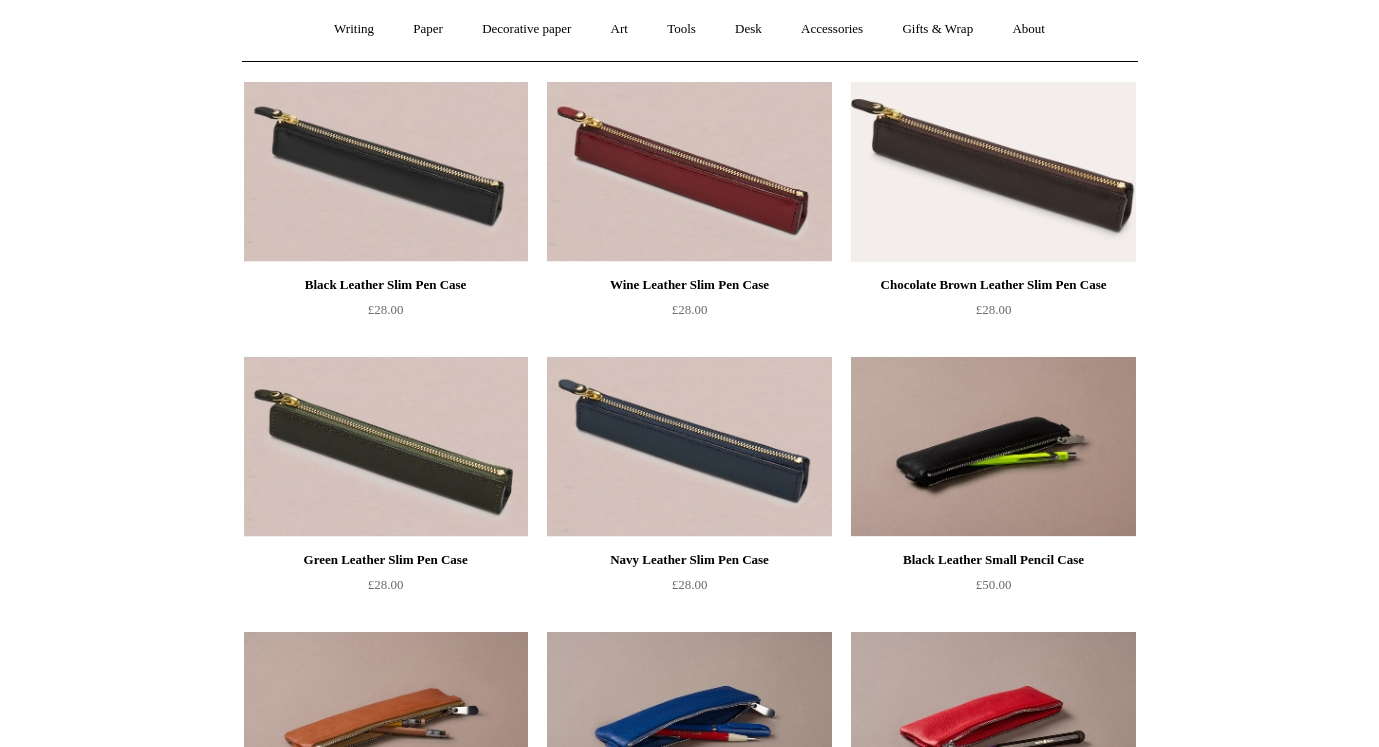 scroll, scrollTop: 0, scrollLeft: 0, axis: both 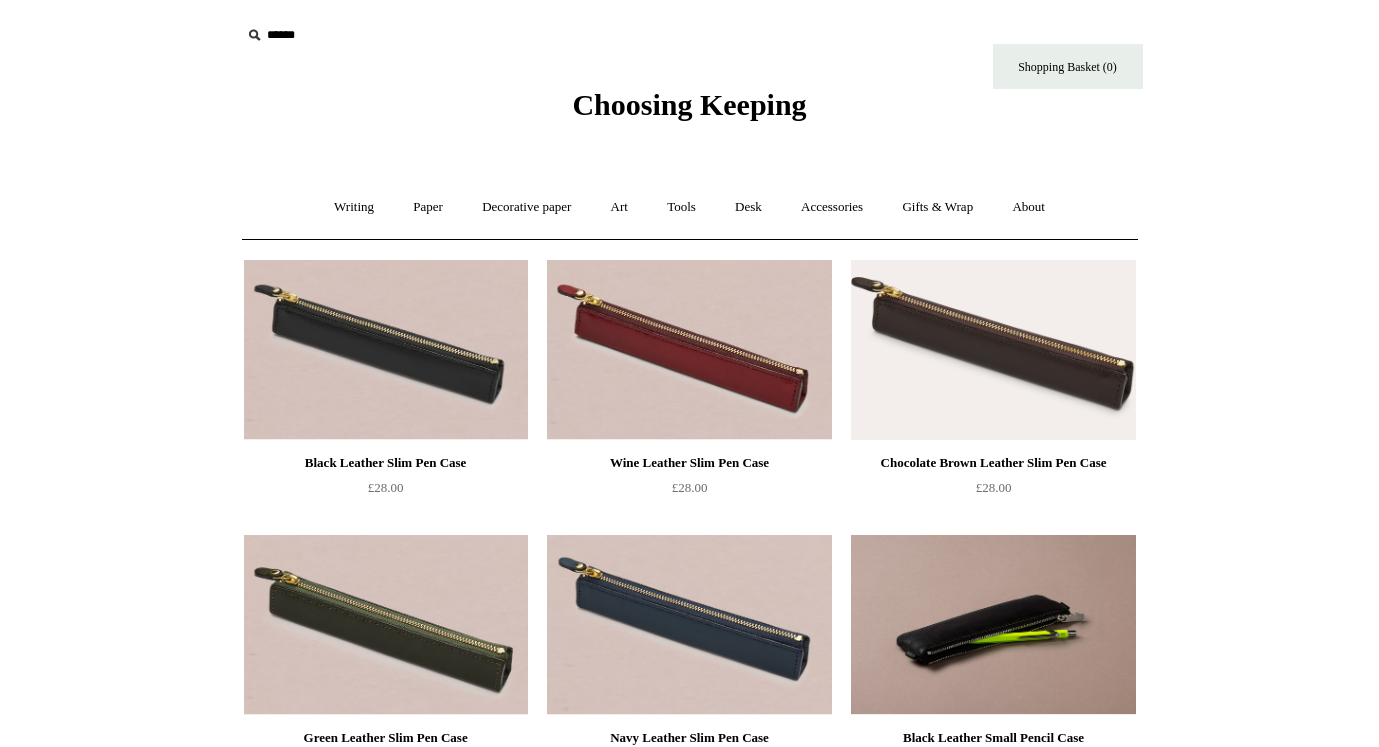 click on "Choosing Keeping" at bounding box center [689, 104] 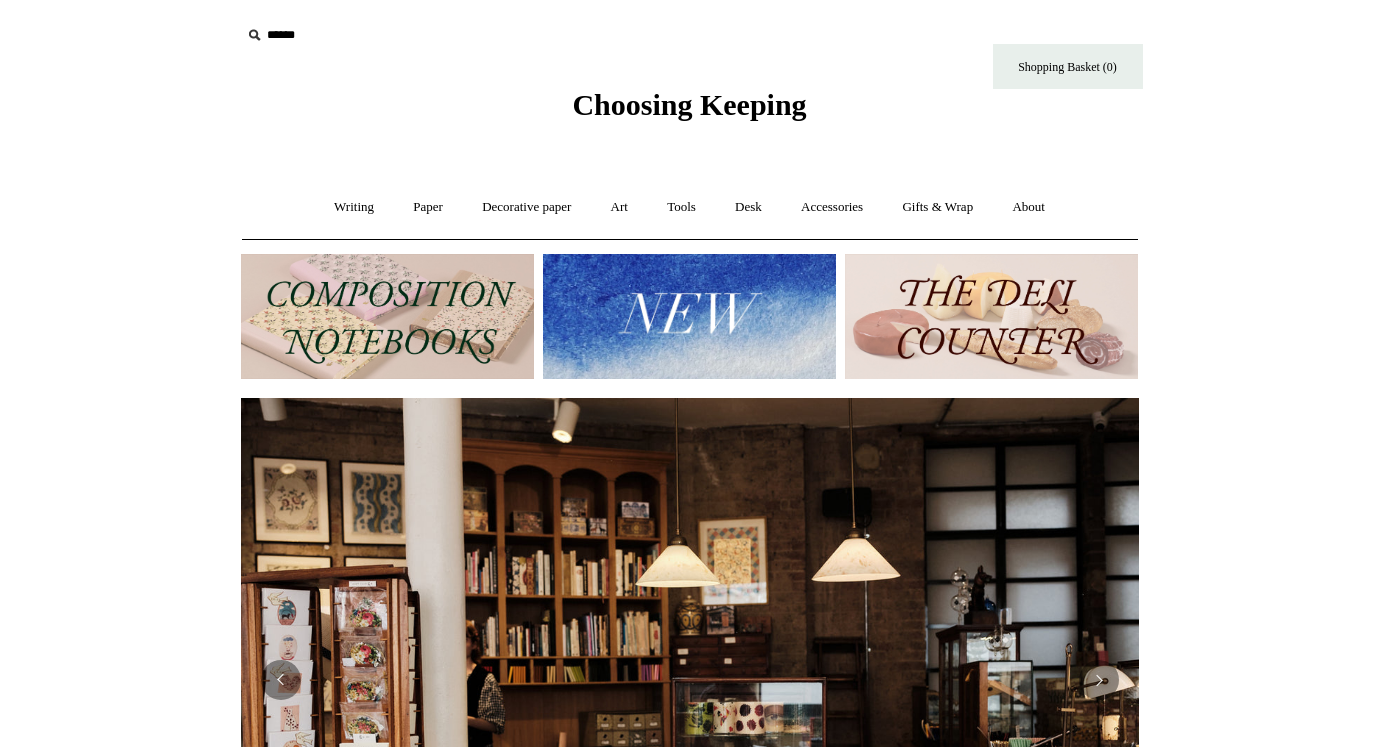 scroll, scrollTop: 0, scrollLeft: 0, axis: both 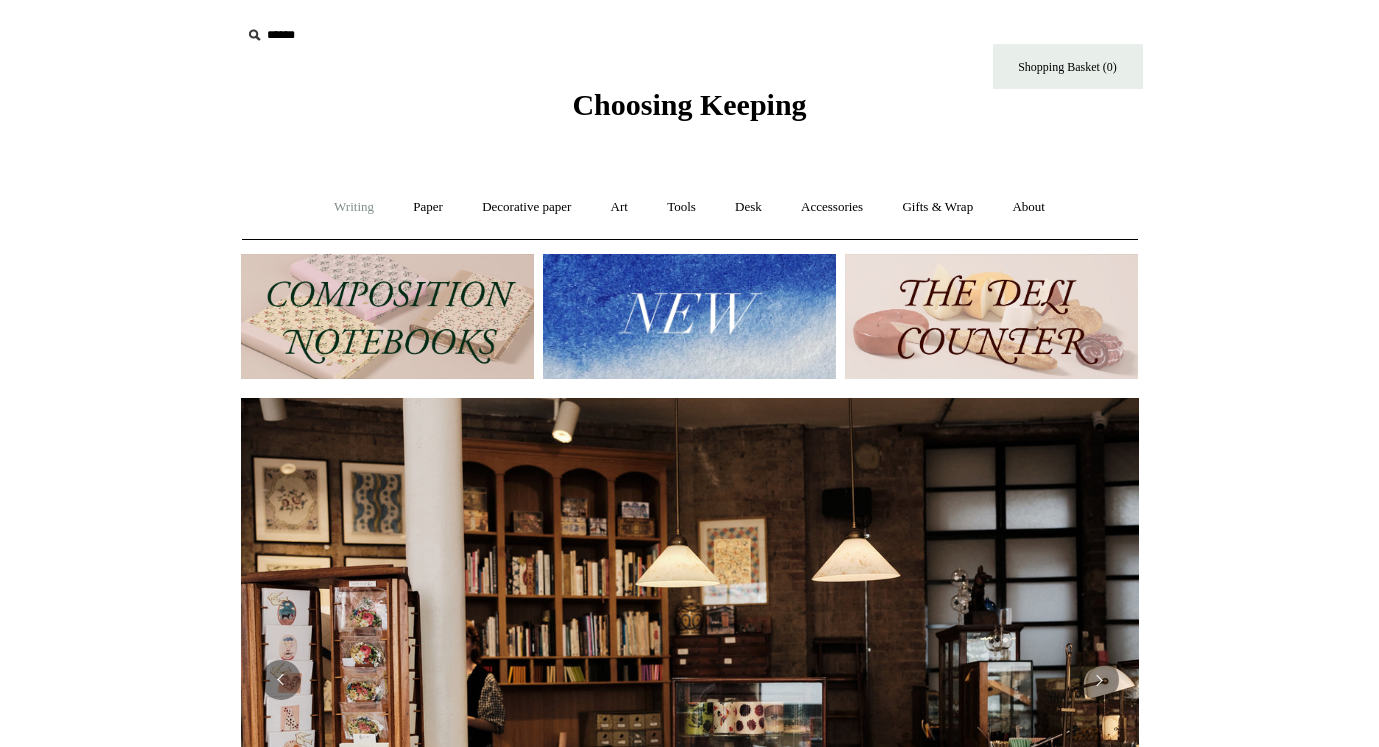 click on "Writing +" at bounding box center [354, 207] 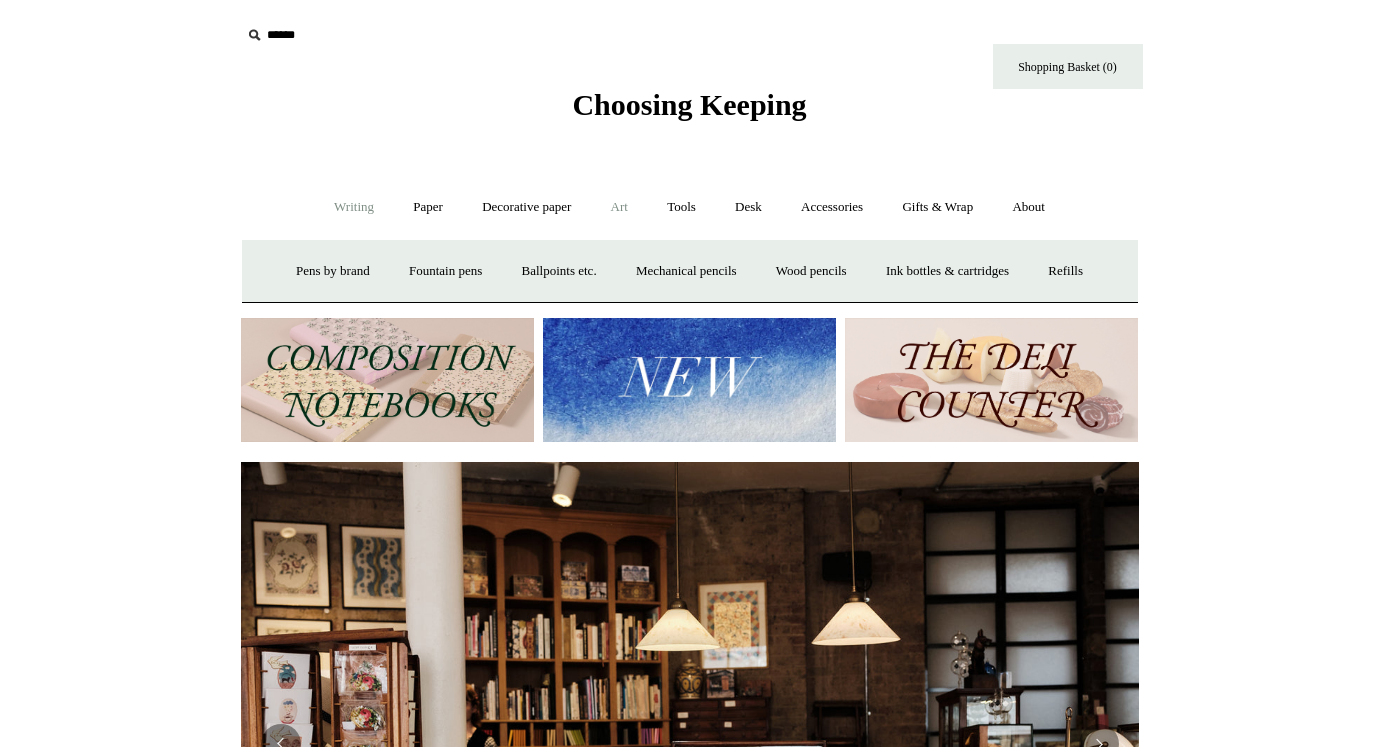 click on "Art +" at bounding box center [619, 207] 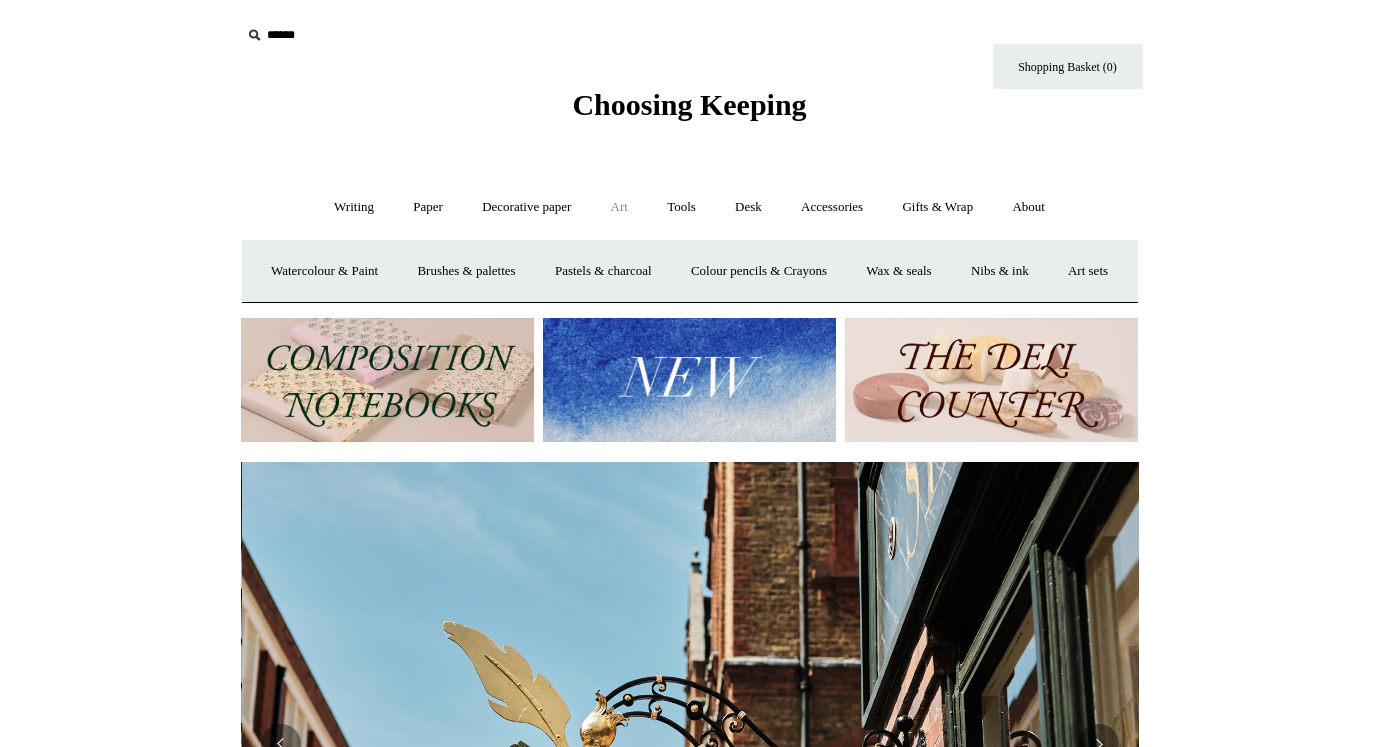 scroll, scrollTop: 0, scrollLeft: 898, axis: horizontal 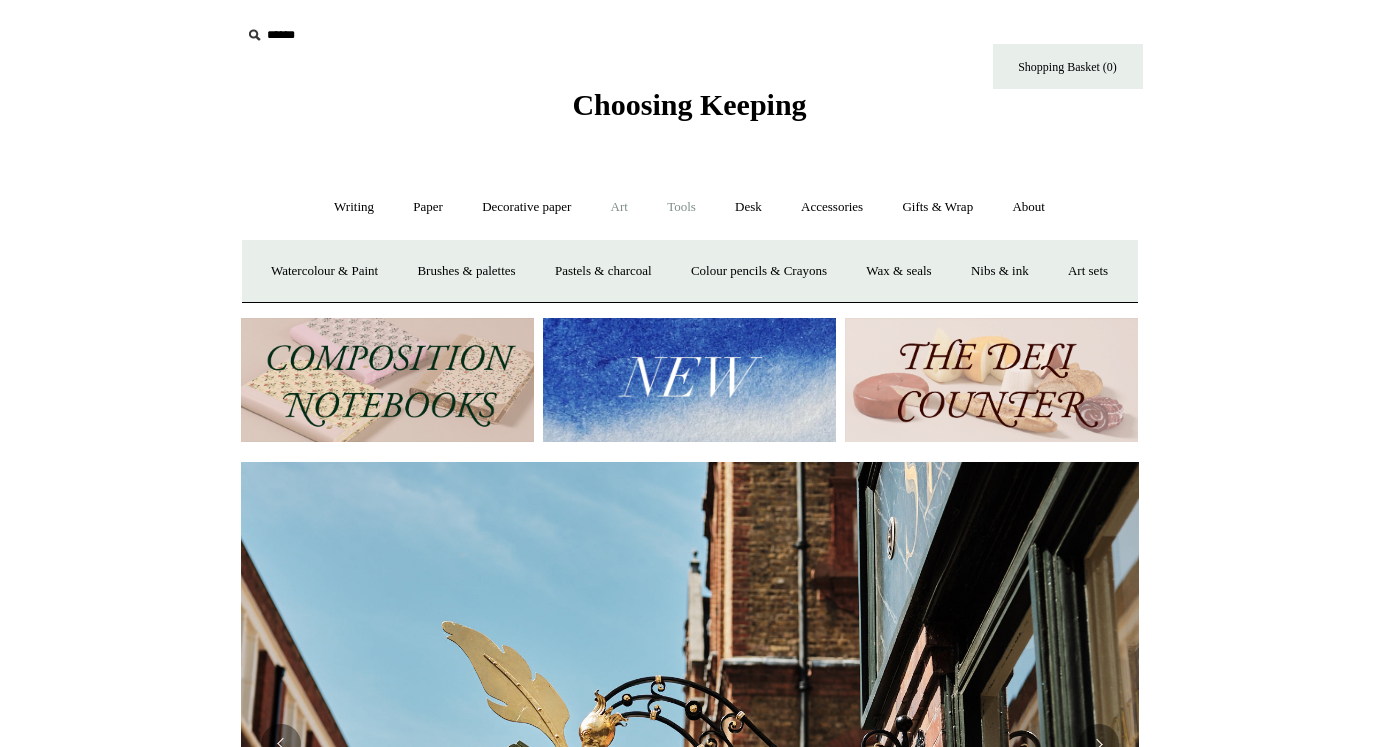 click on "Tools +" at bounding box center [681, 207] 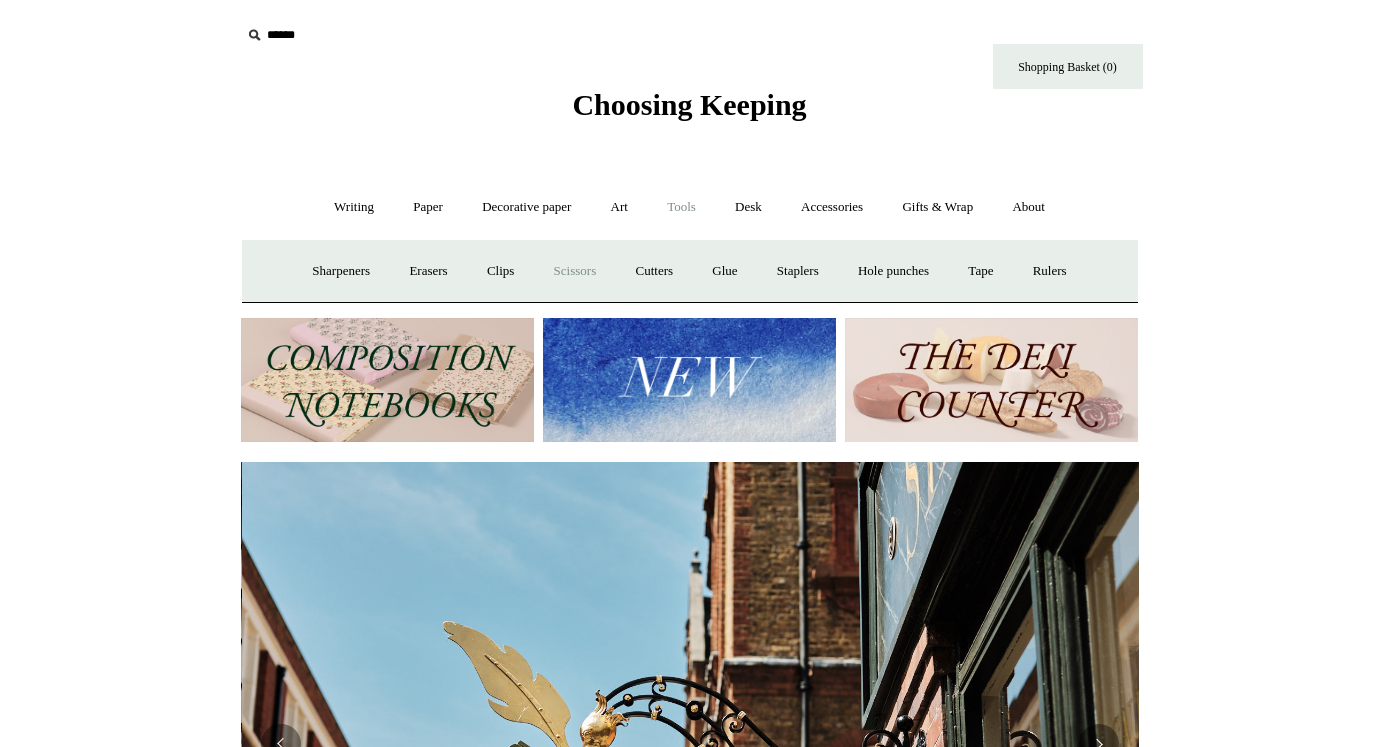 scroll, scrollTop: 0, scrollLeft: 898, axis: horizontal 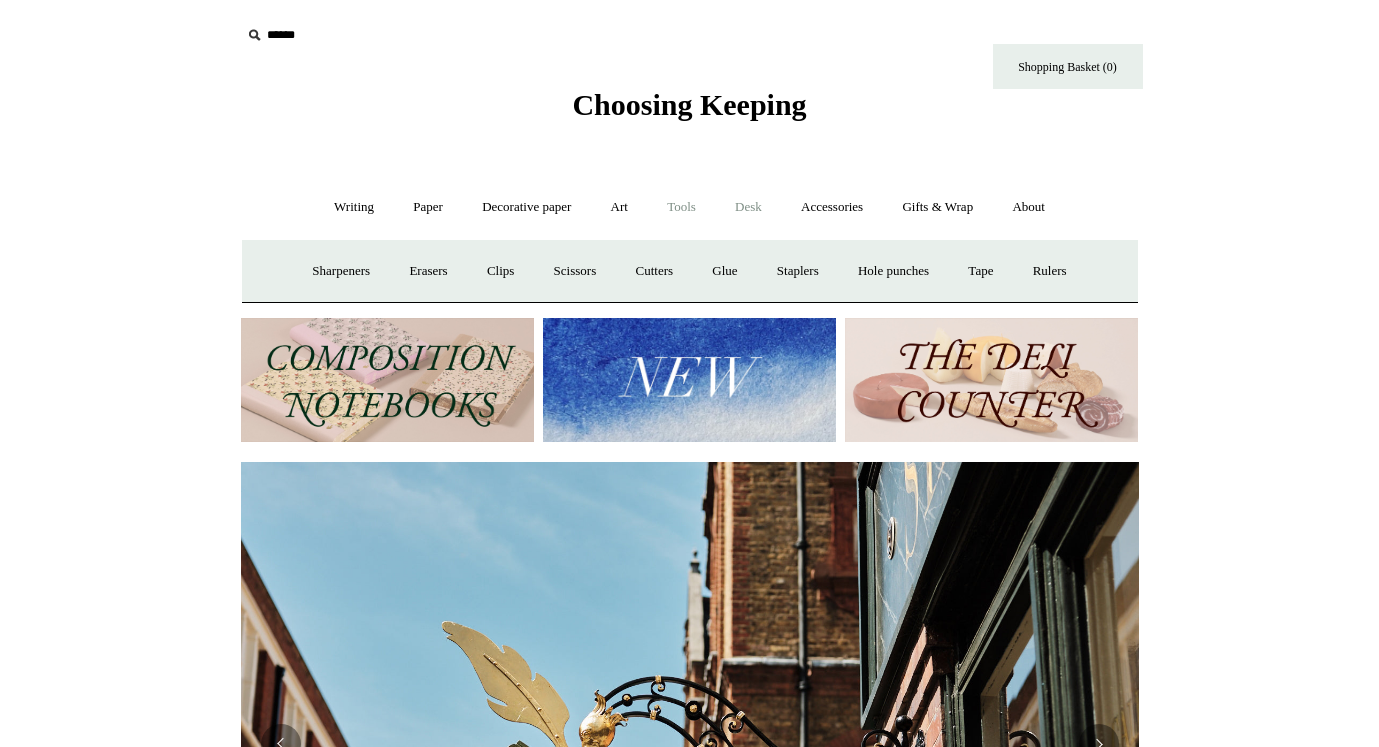 click on "Desk +" at bounding box center (748, 207) 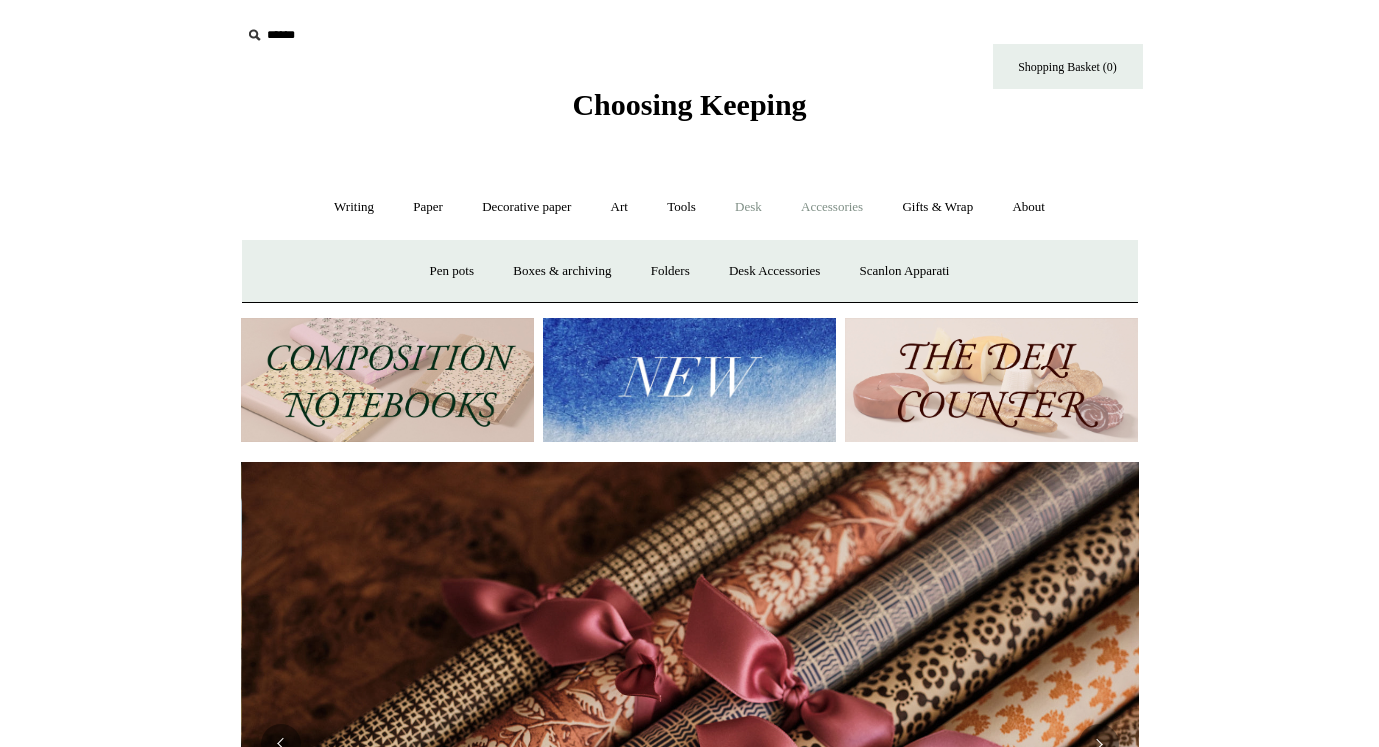 scroll, scrollTop: 0, scrollLeft: 1796, axis: horizontal 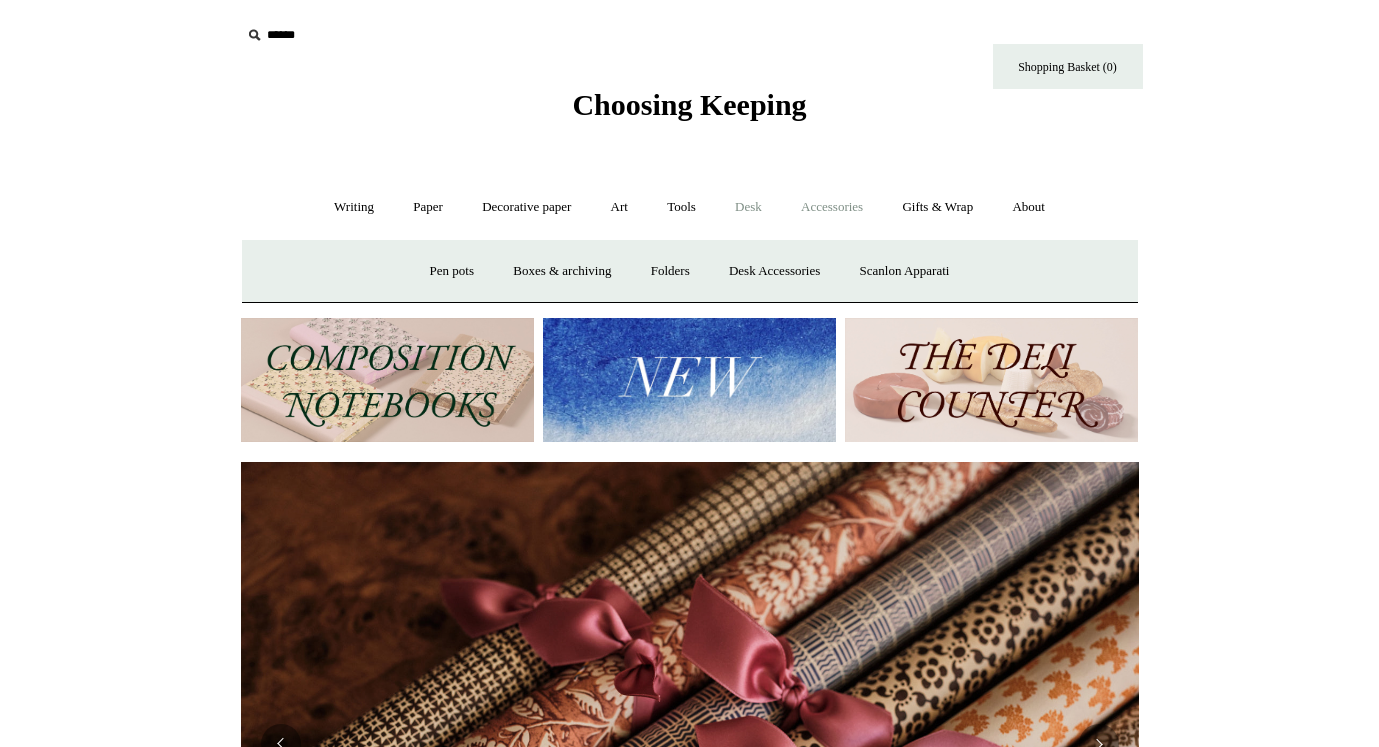 click on "Accessories +" at bounding box center (832, 207) 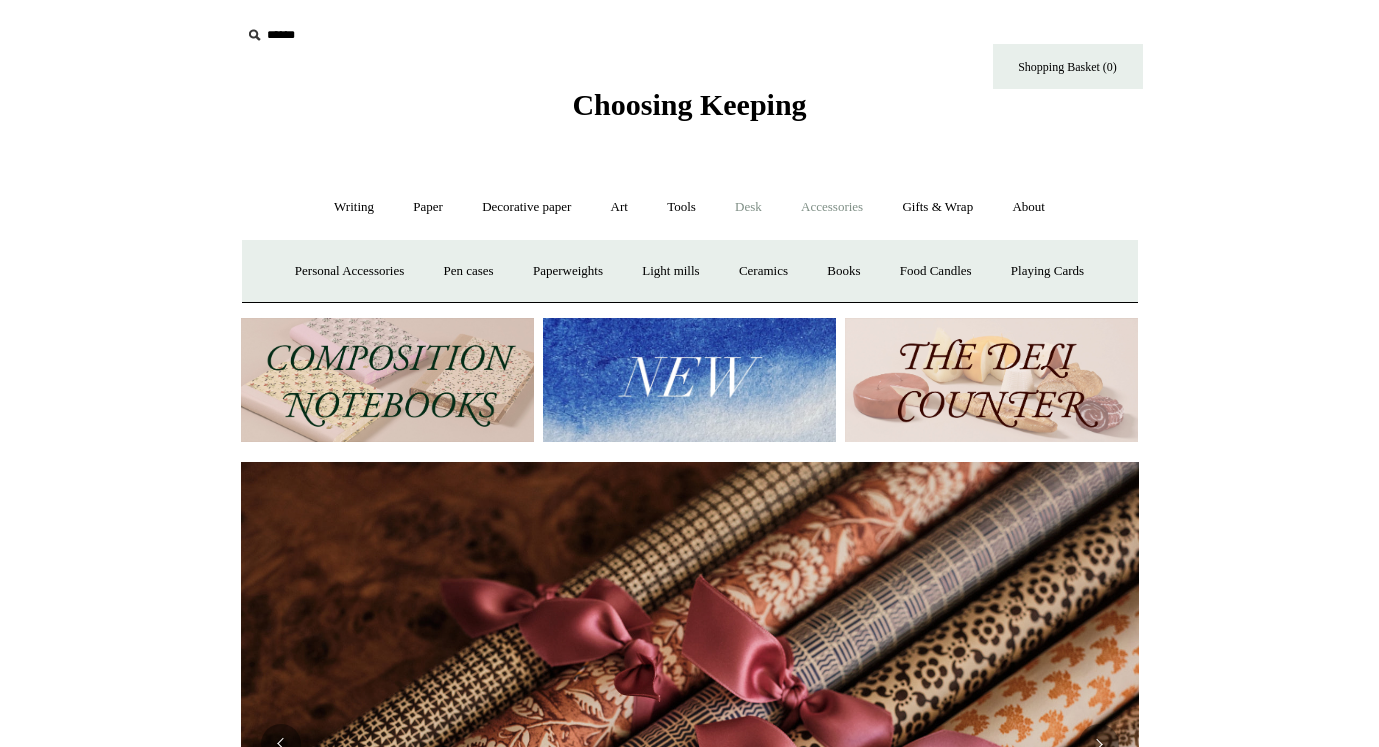 click on "Desk +" at bounding box center [748, 207] 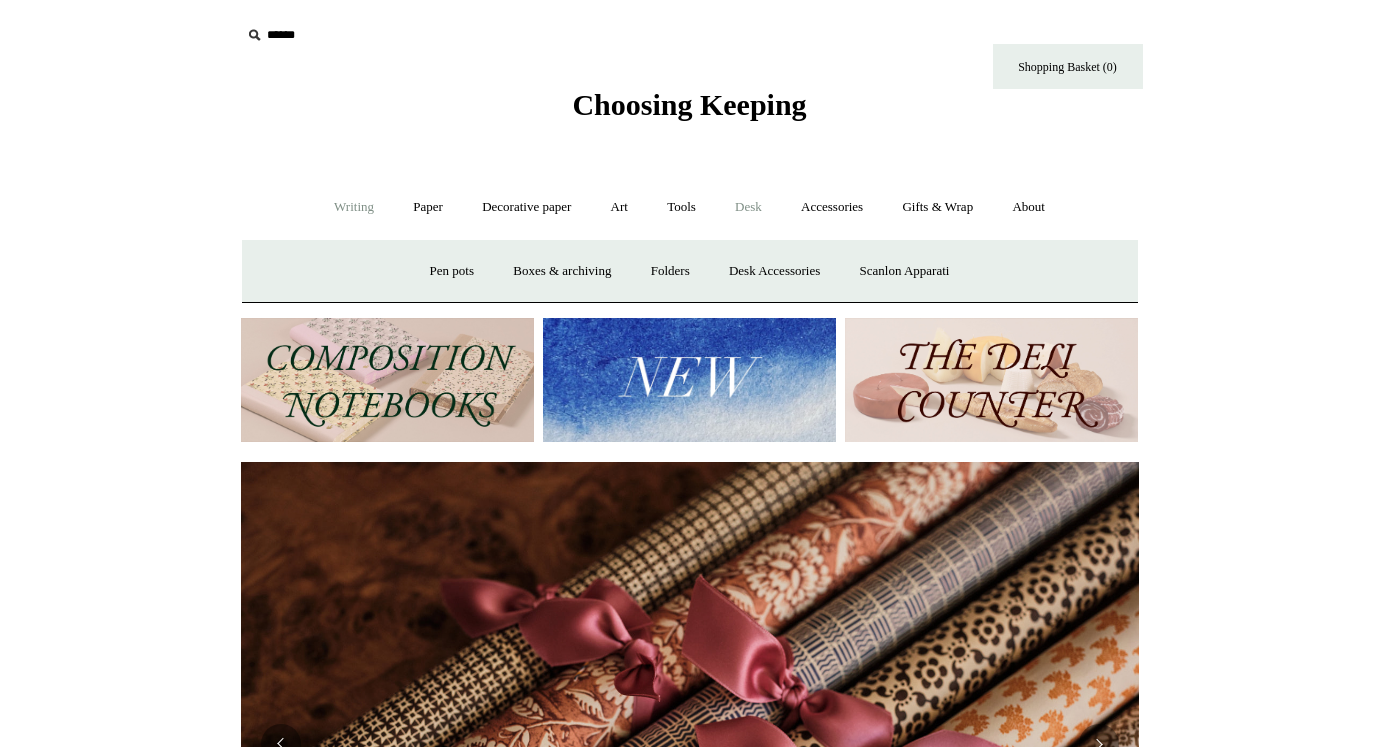 click on "Writing +" at bounding box center [354, 207] 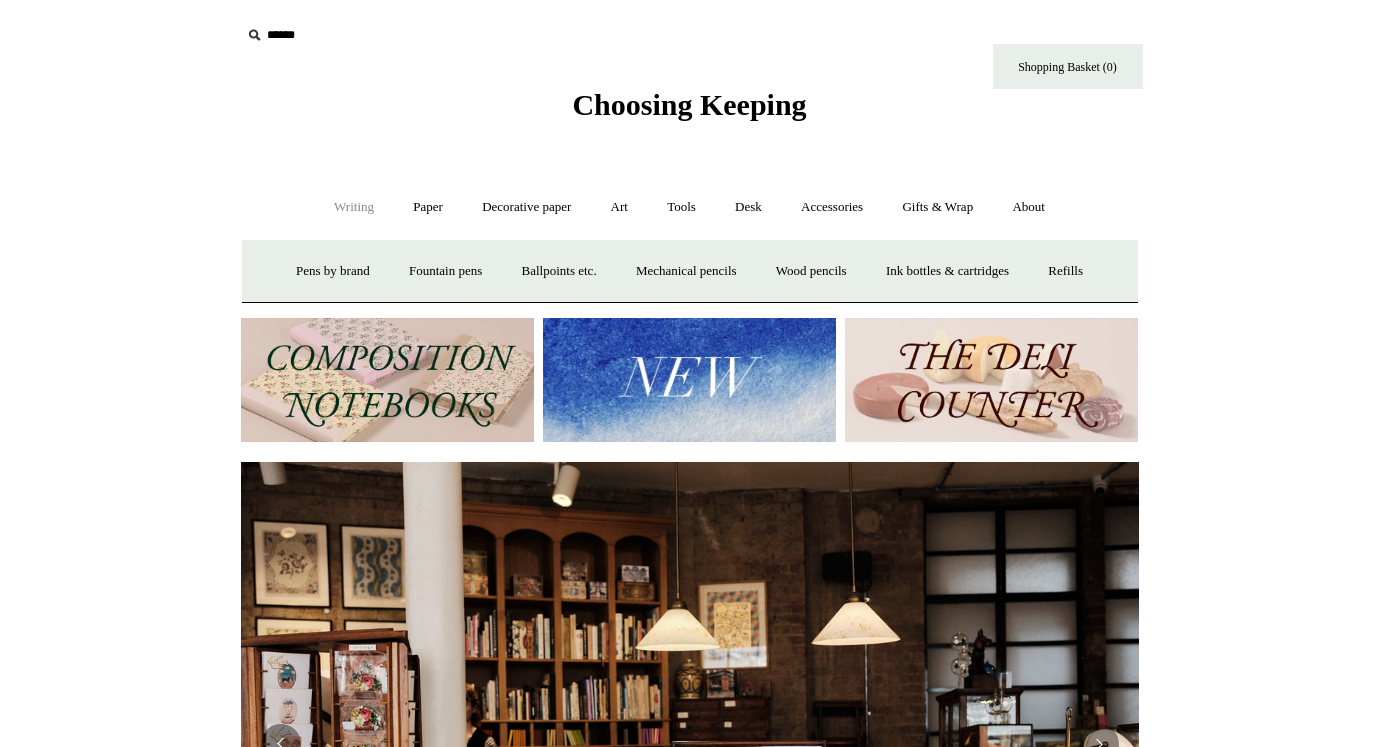 scroll, scrollTop: 0, scrollLeft: 0, axis: both 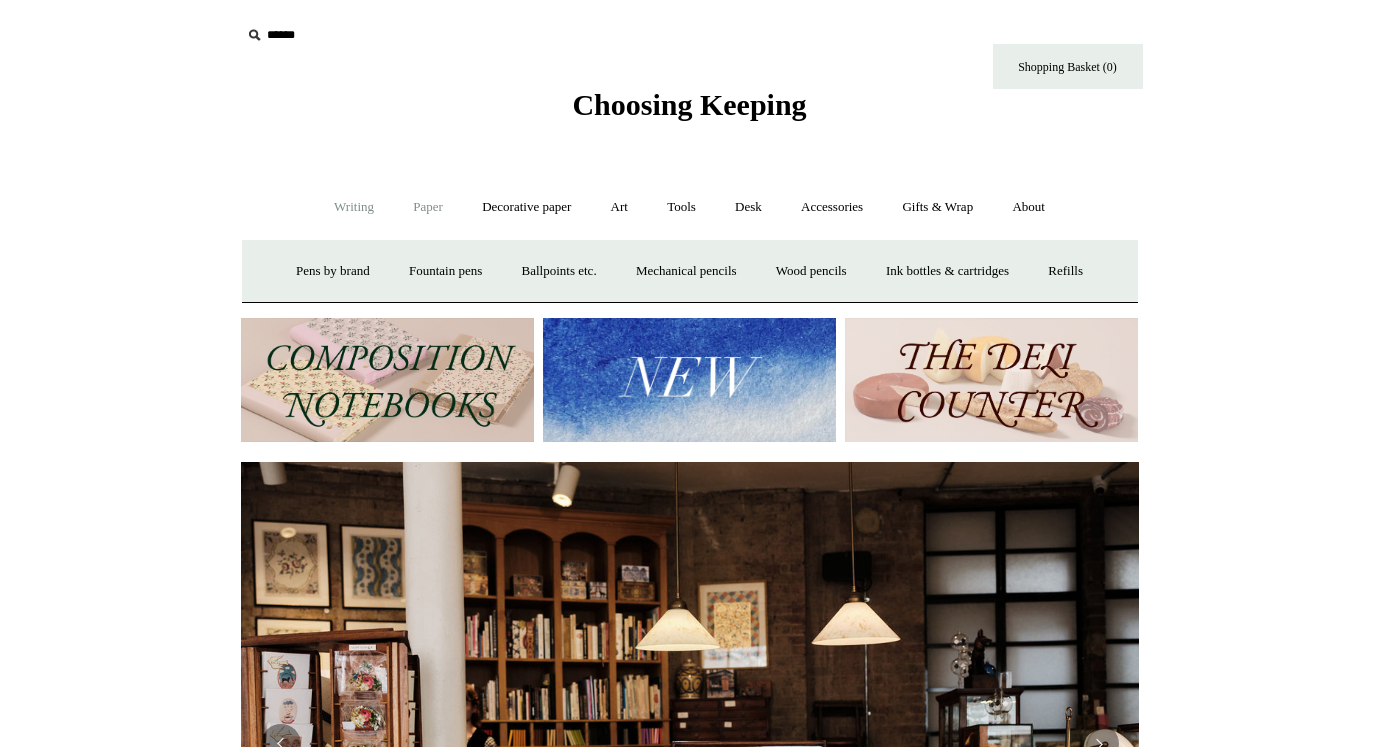 click on "Paper +" at bounding box center [428, 207] 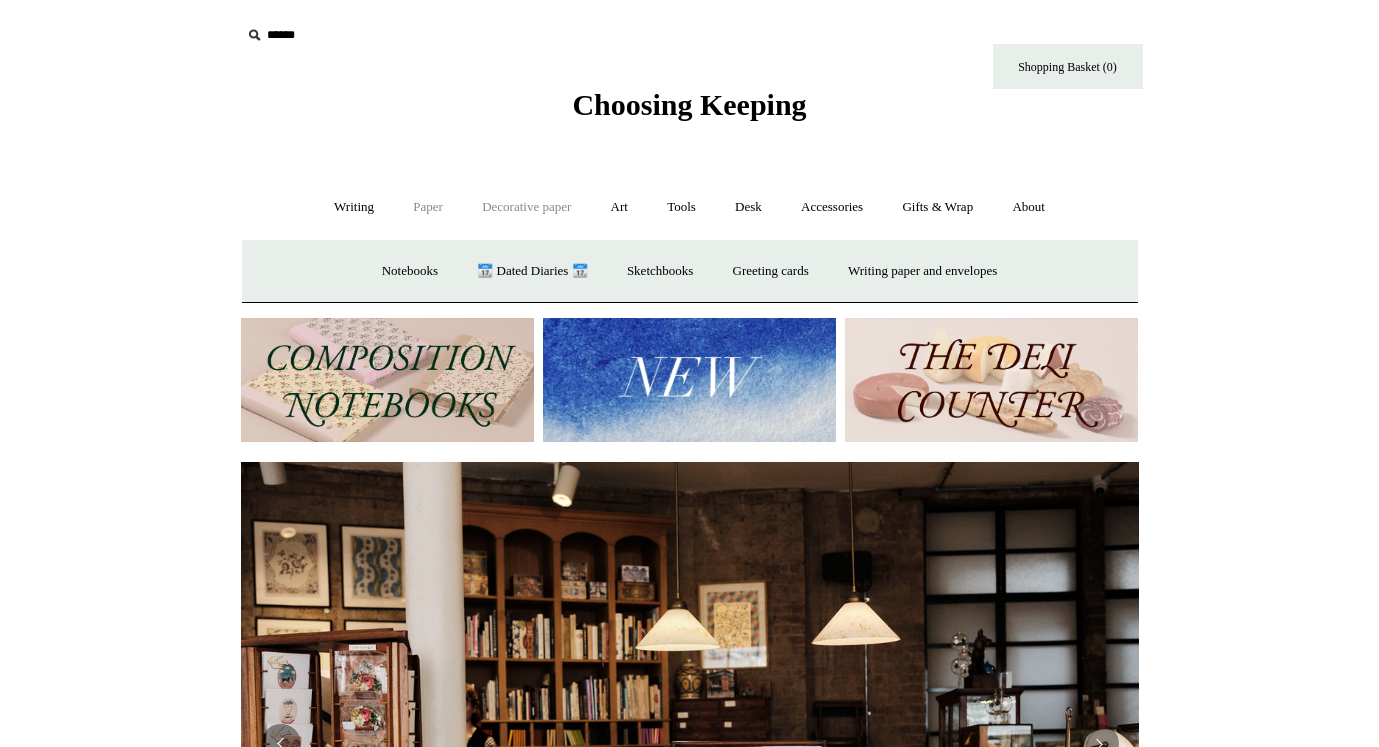 click on "Decorative paper +" at bounding box center (526, 207) 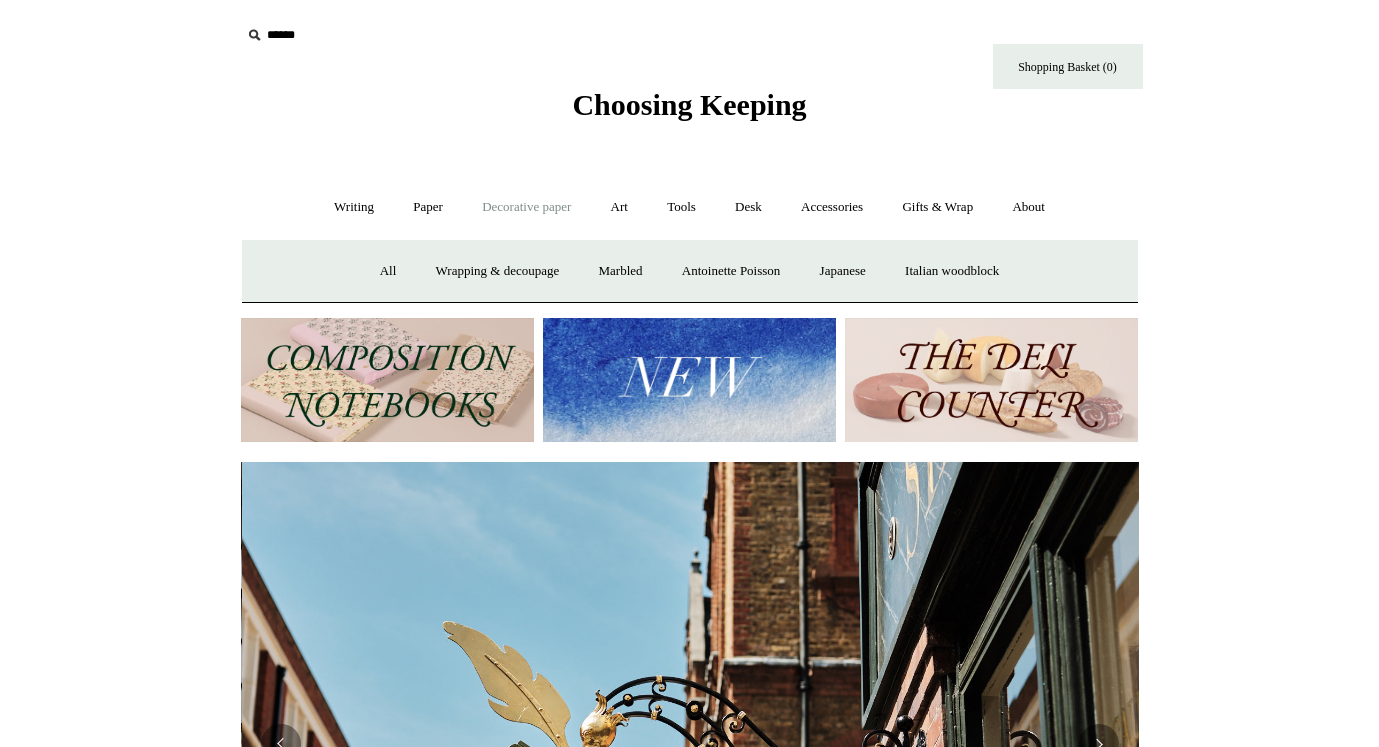 scroll, scrollTop: 0, scrollLeft: 898, axis: horizontal 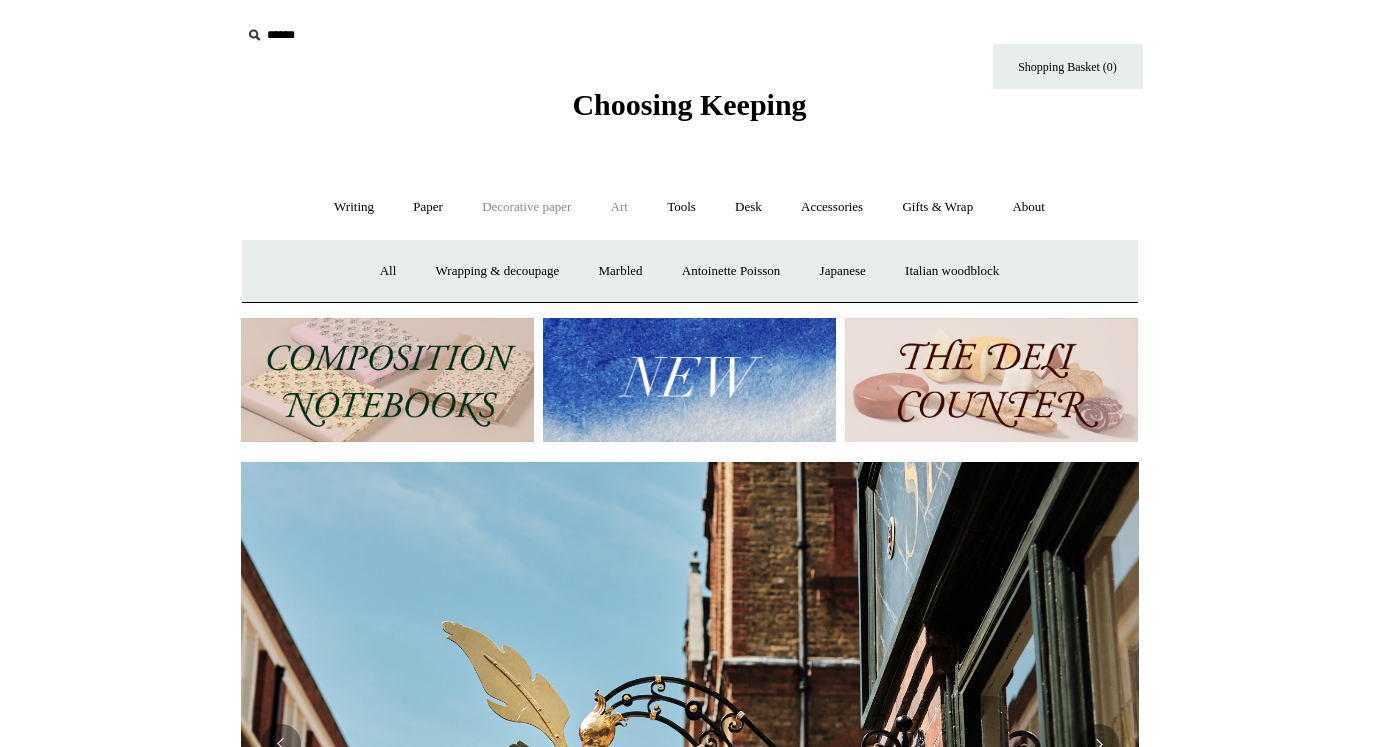 click on "Art +" at bounding box center [619, 207] 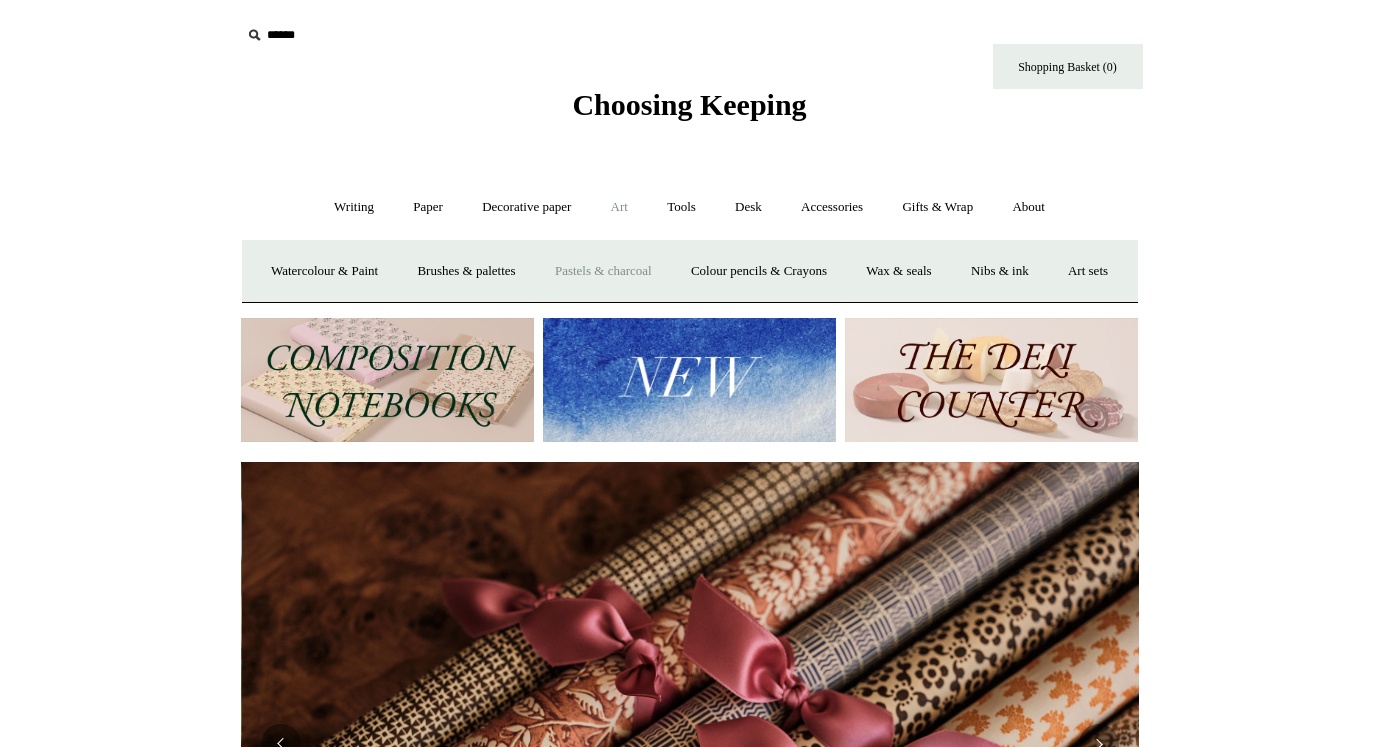 scroll, scrollTop: 0, scrollLeft: 1796, axis: horizontal 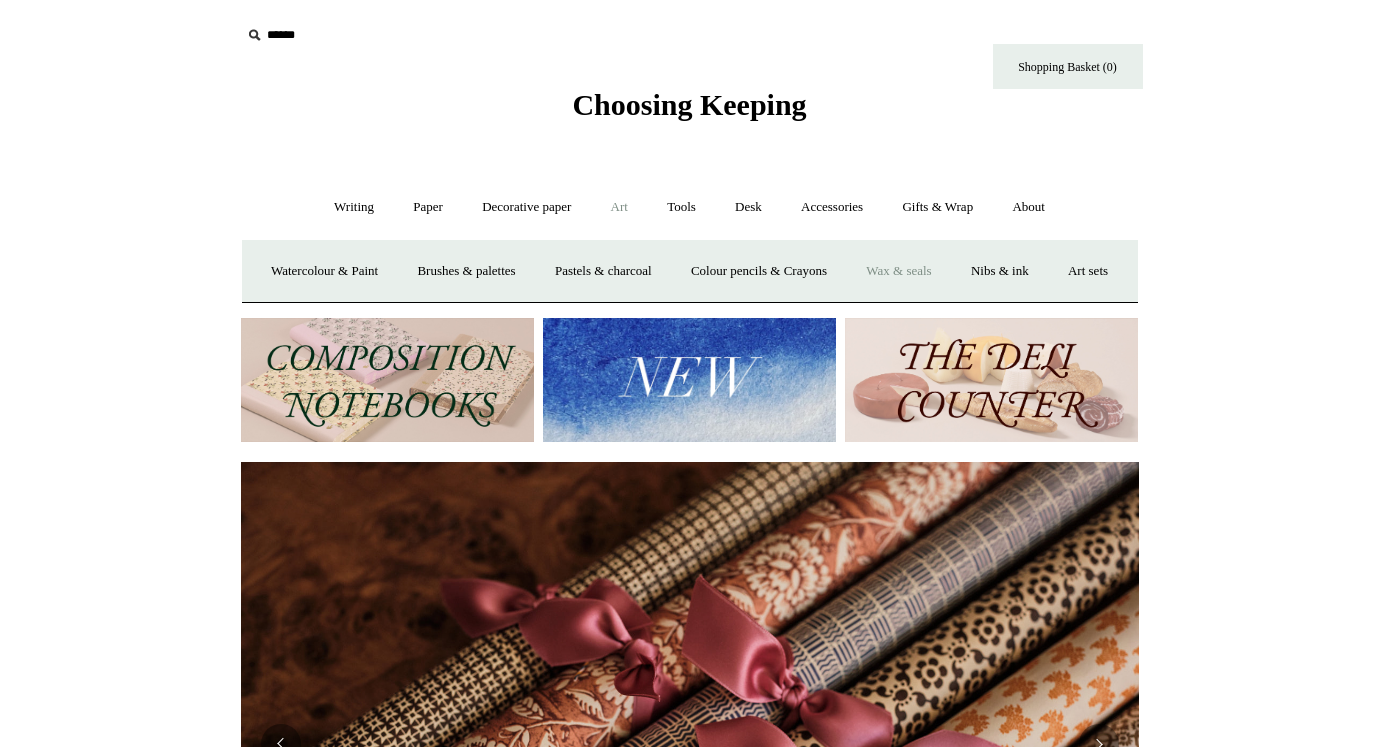 click on "Wax & seals" at bounding box center (898, 271) 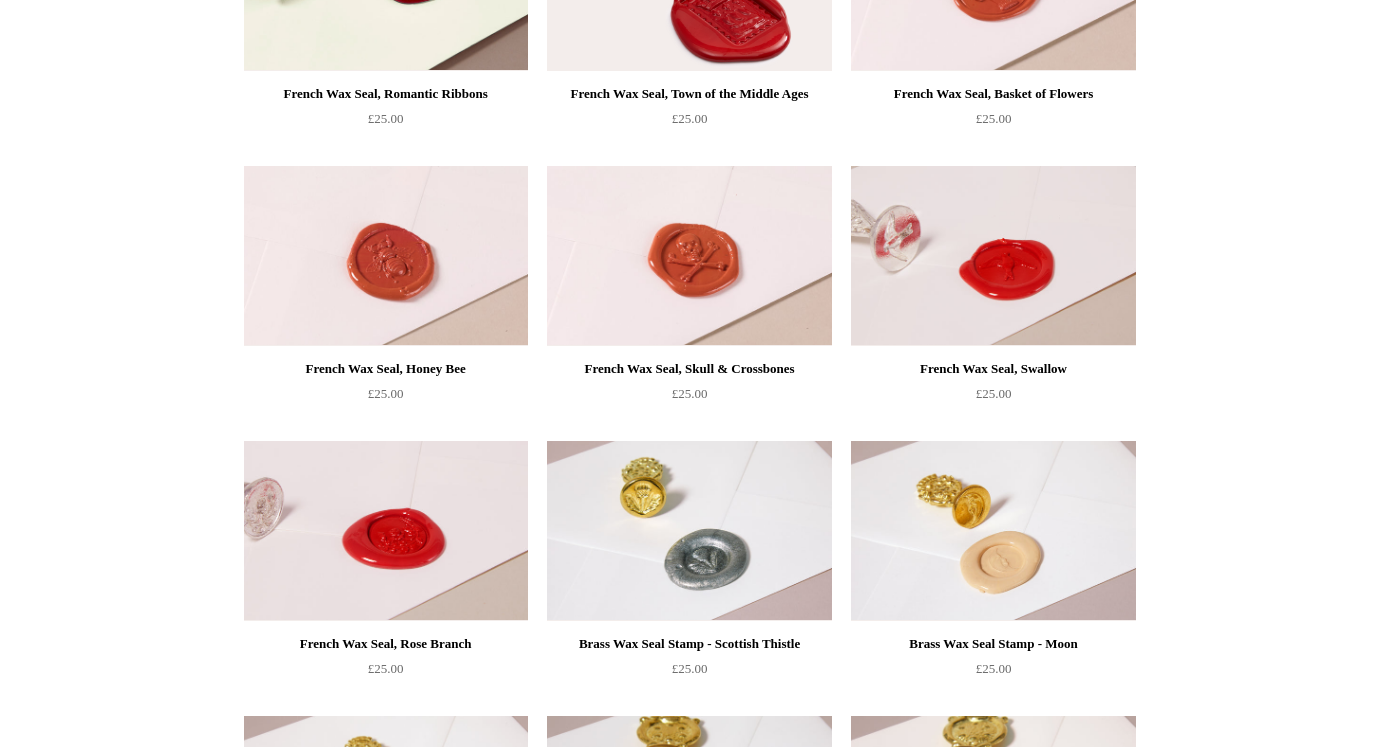 scroll, scrollTop: 1112, scrollLeft: 0, axis: vertical 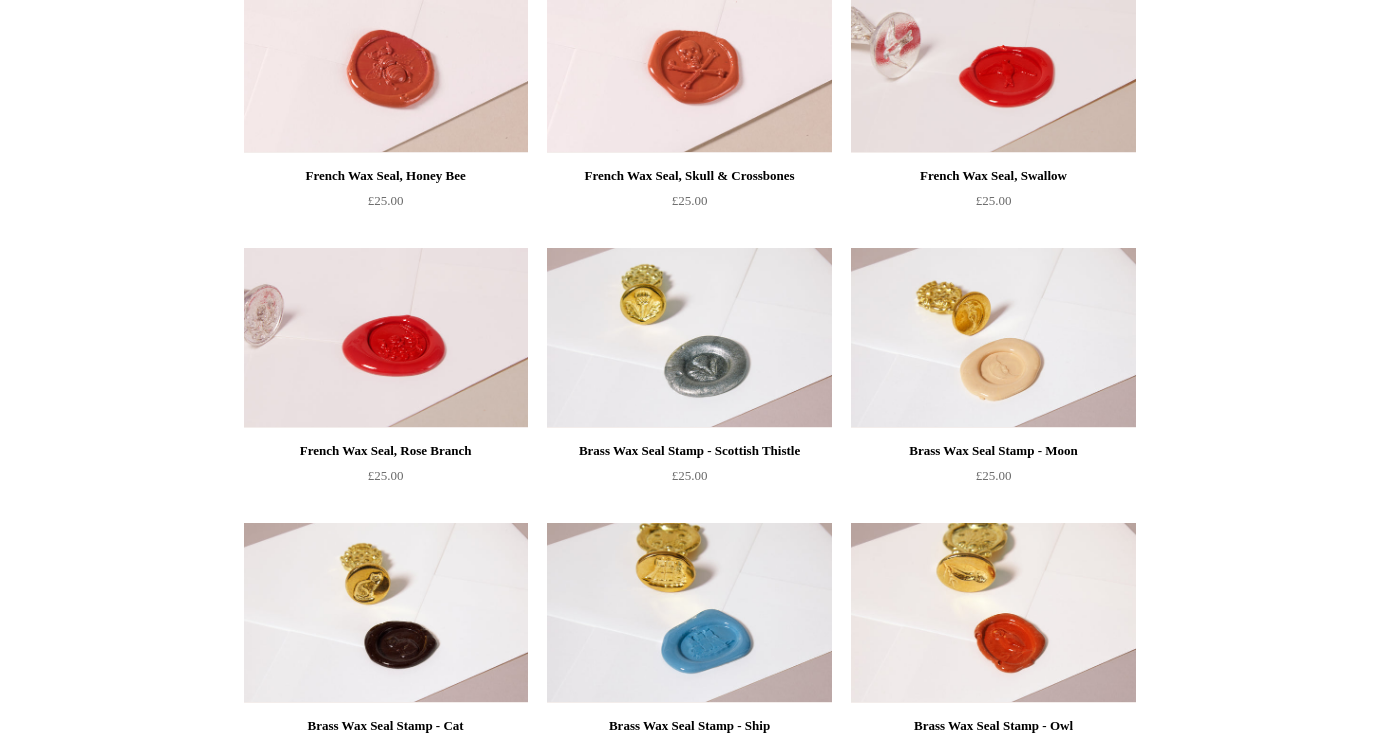 click at bounding box center (386, 338) 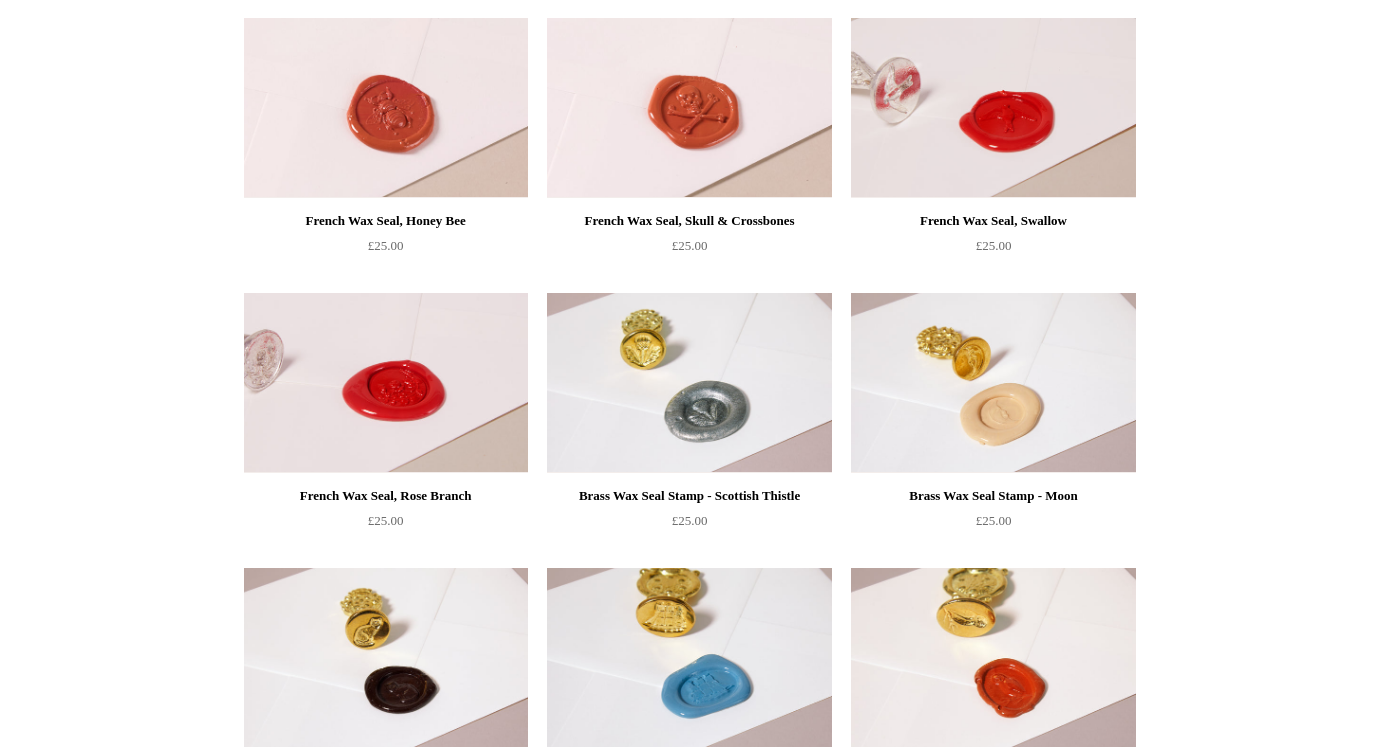 scroll, scrollTop: 1066, scrollLeft: 0, axis: vertical 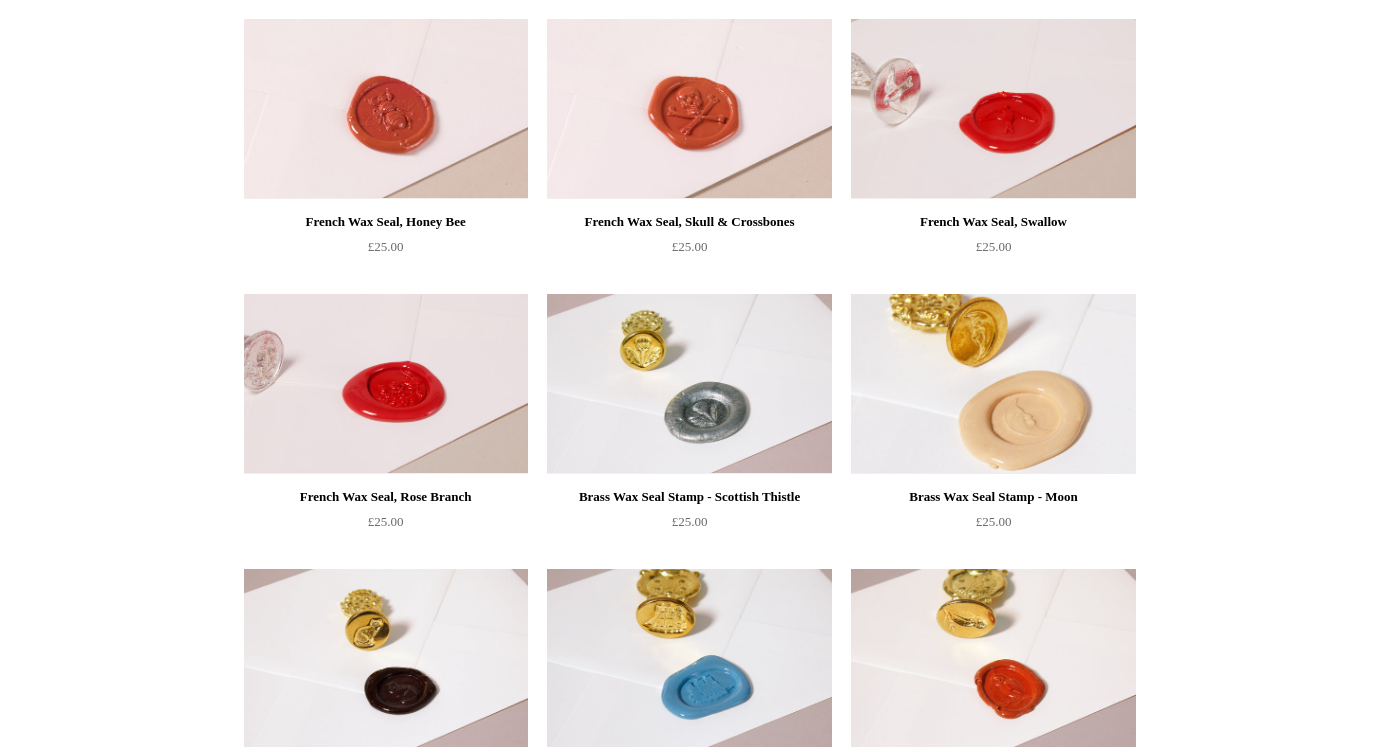 click at bounding box center [993, 384] 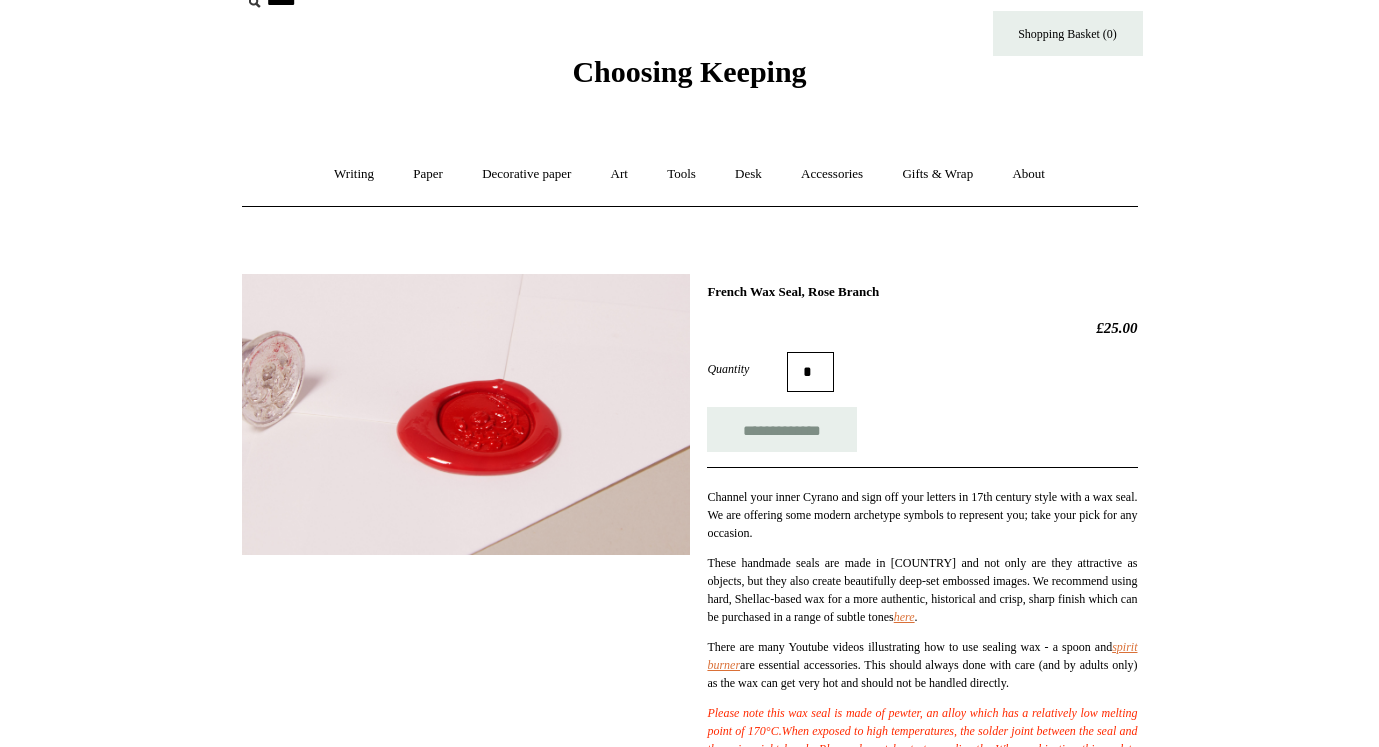 scroll, scrollTop: 27, scrollLeft: 0, axis: vertical 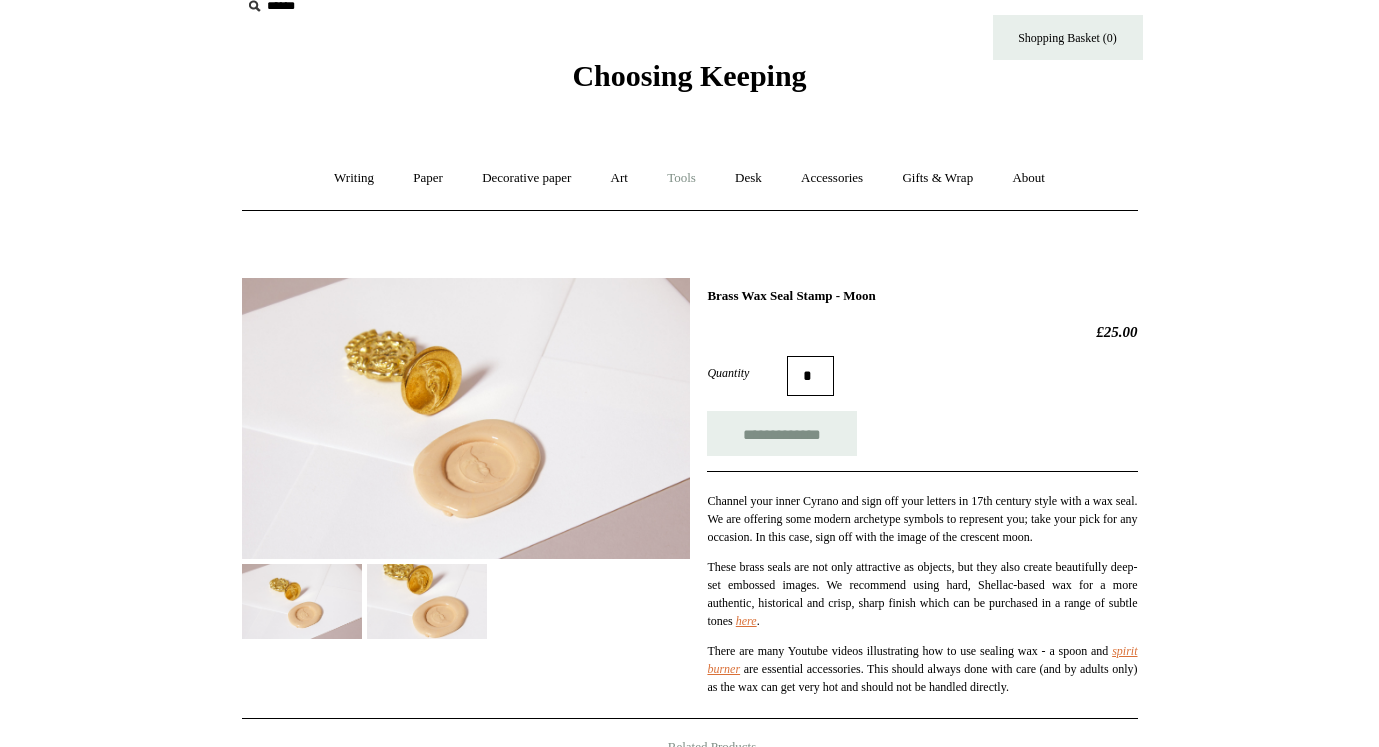 click on "Tools +" at bounding box center (681, 178) 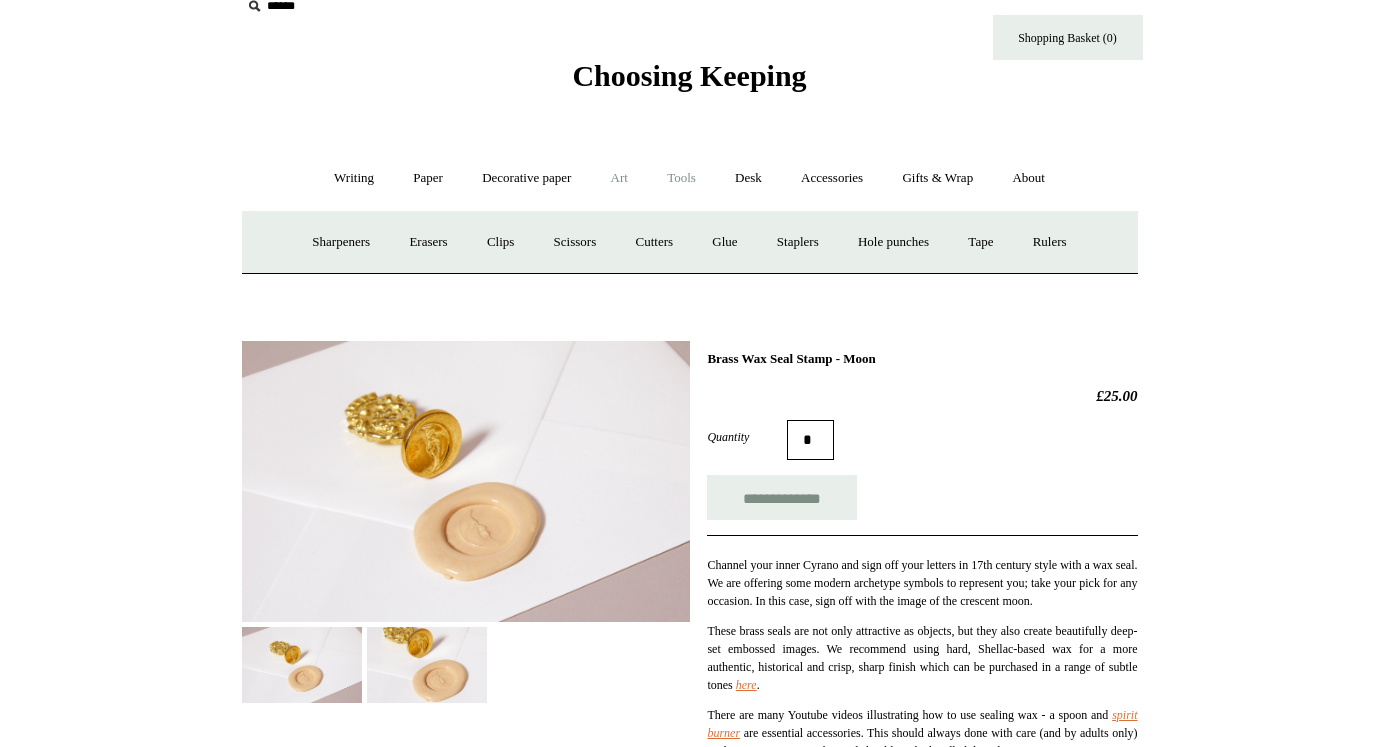 click on "Art +" at bounding box center (619, 178) 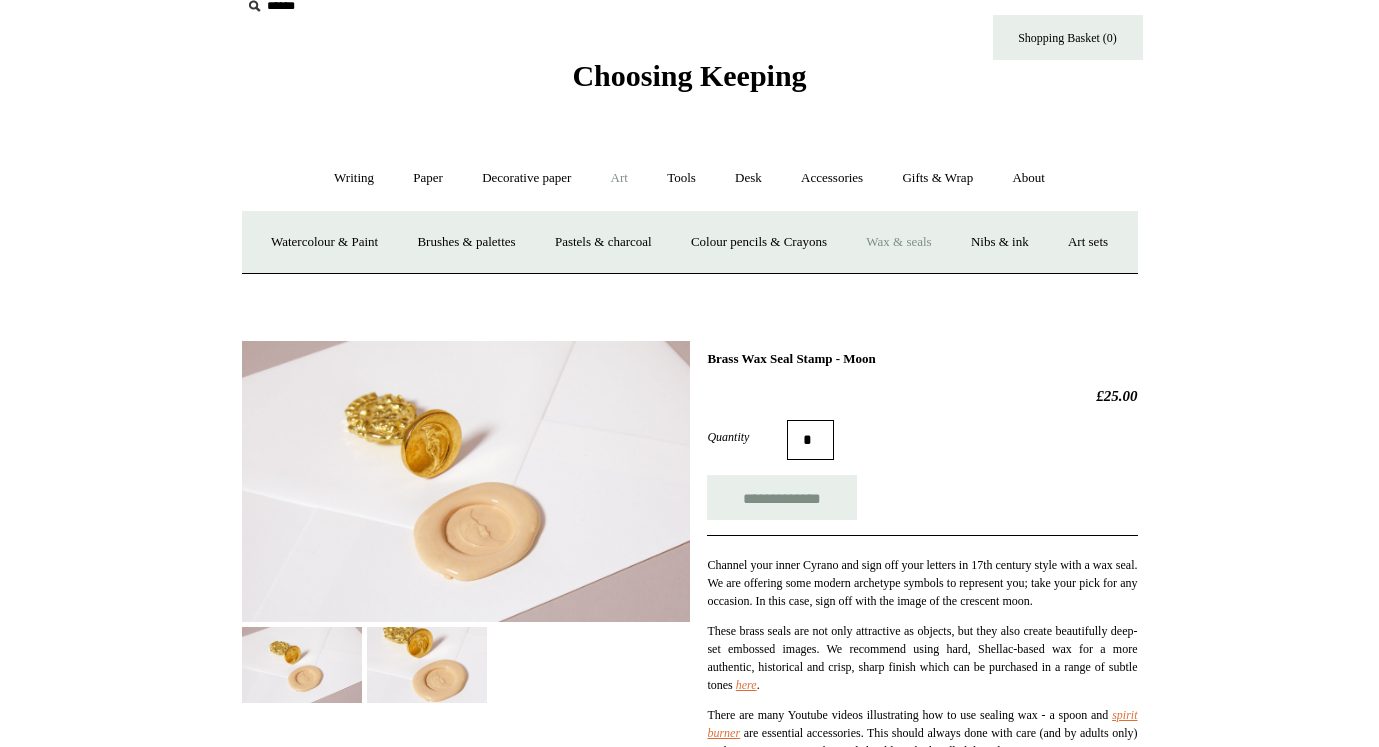 click on "Wax & seals" at bounding box center [898, 242] 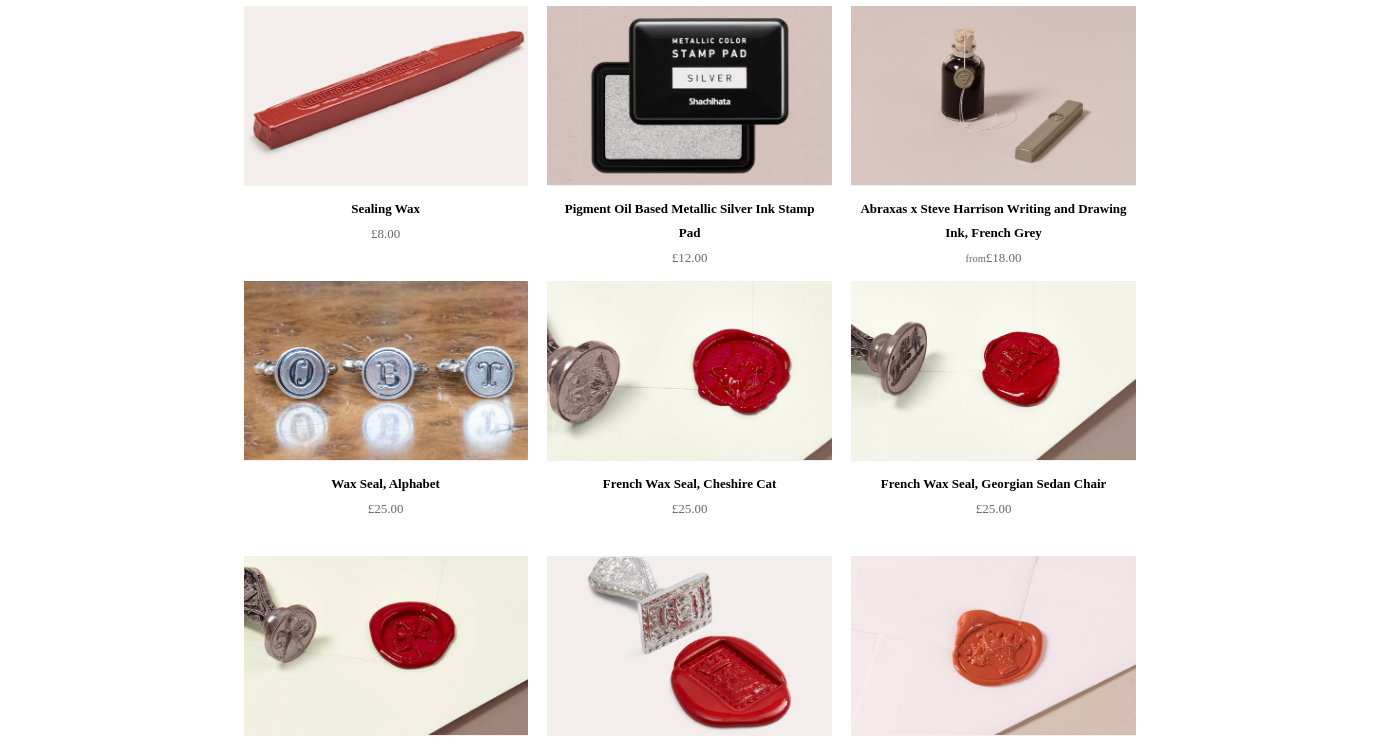 scroll, scrollTop: 207, scrollLeft: 0, axis: vertical 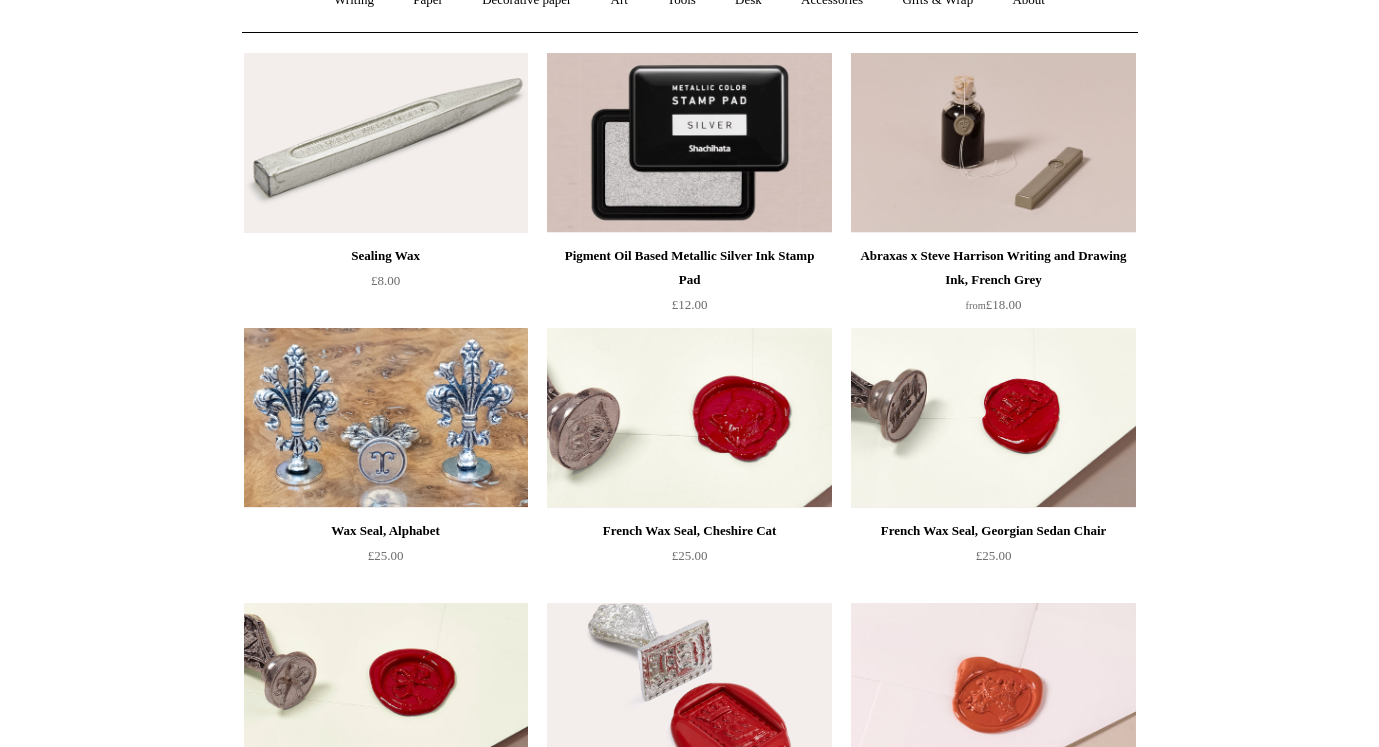 click at bounding box center [386, 143] 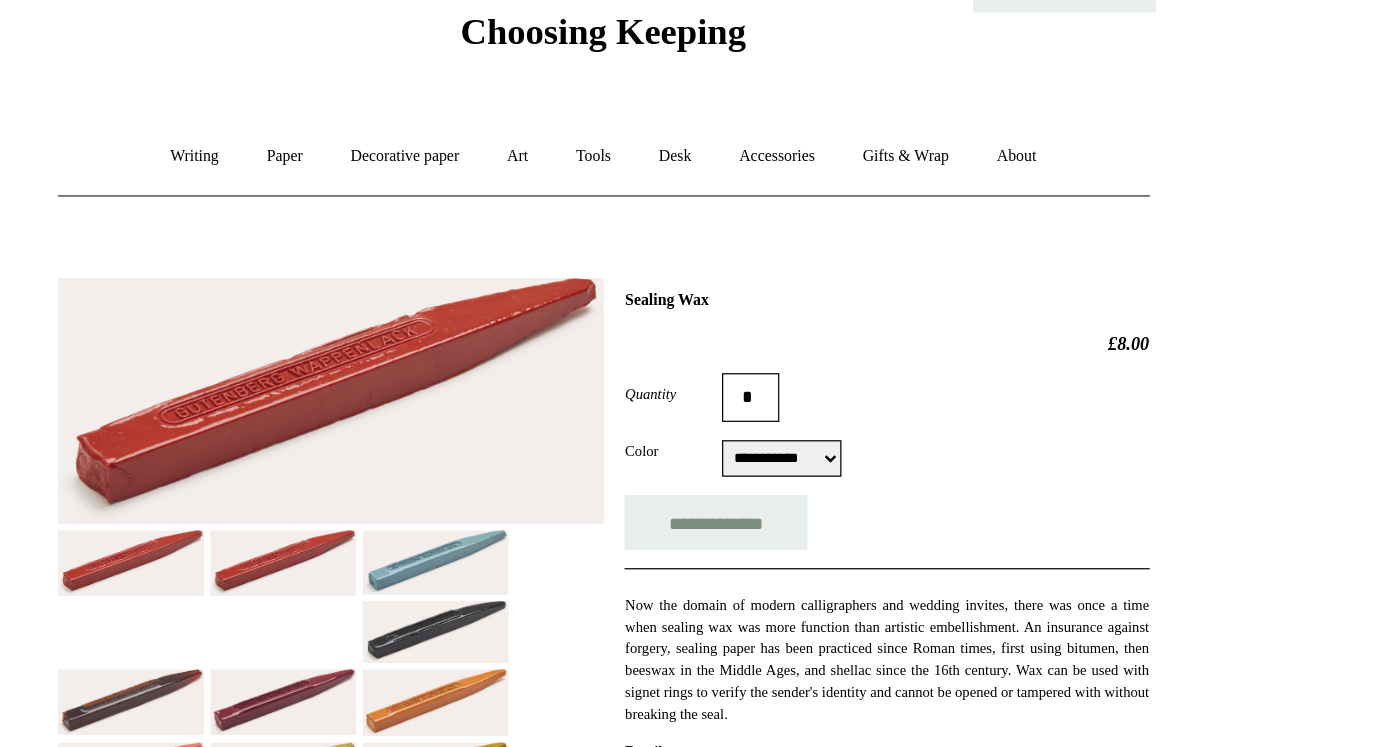 scroll, scrollTop: 0, scrollLeft: 0, axis: both 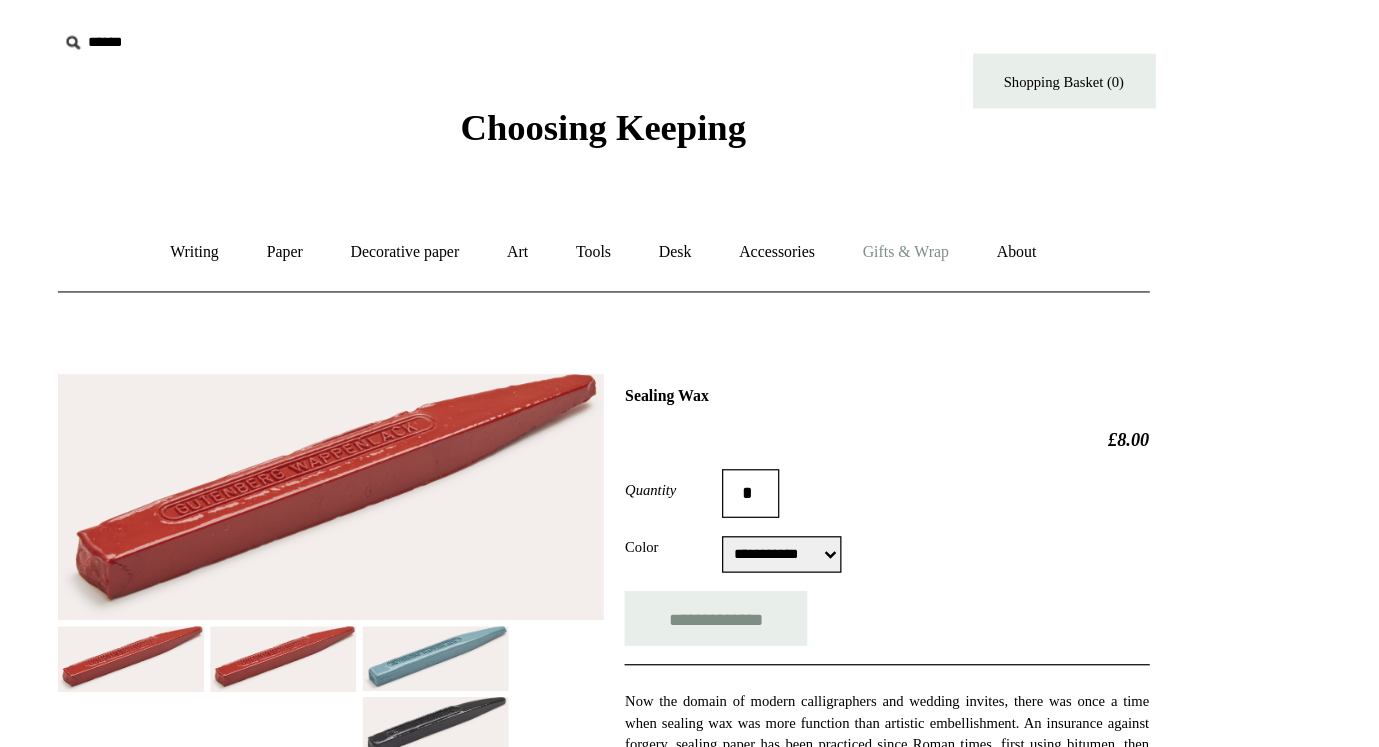click on "Gifts & Wrap +" at bounding box center [937, 207] 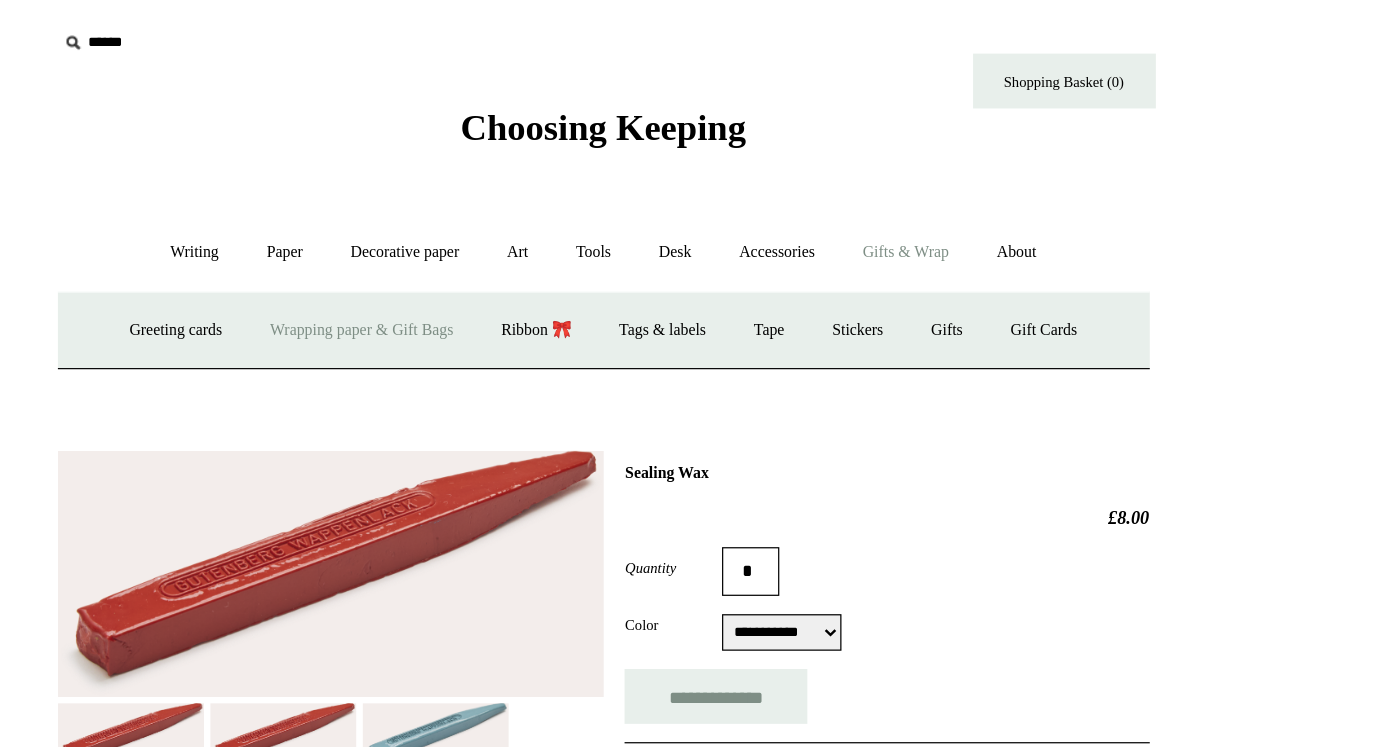 click on "Wrapping paper & Gift Bags" at bounding box center [491, 271] 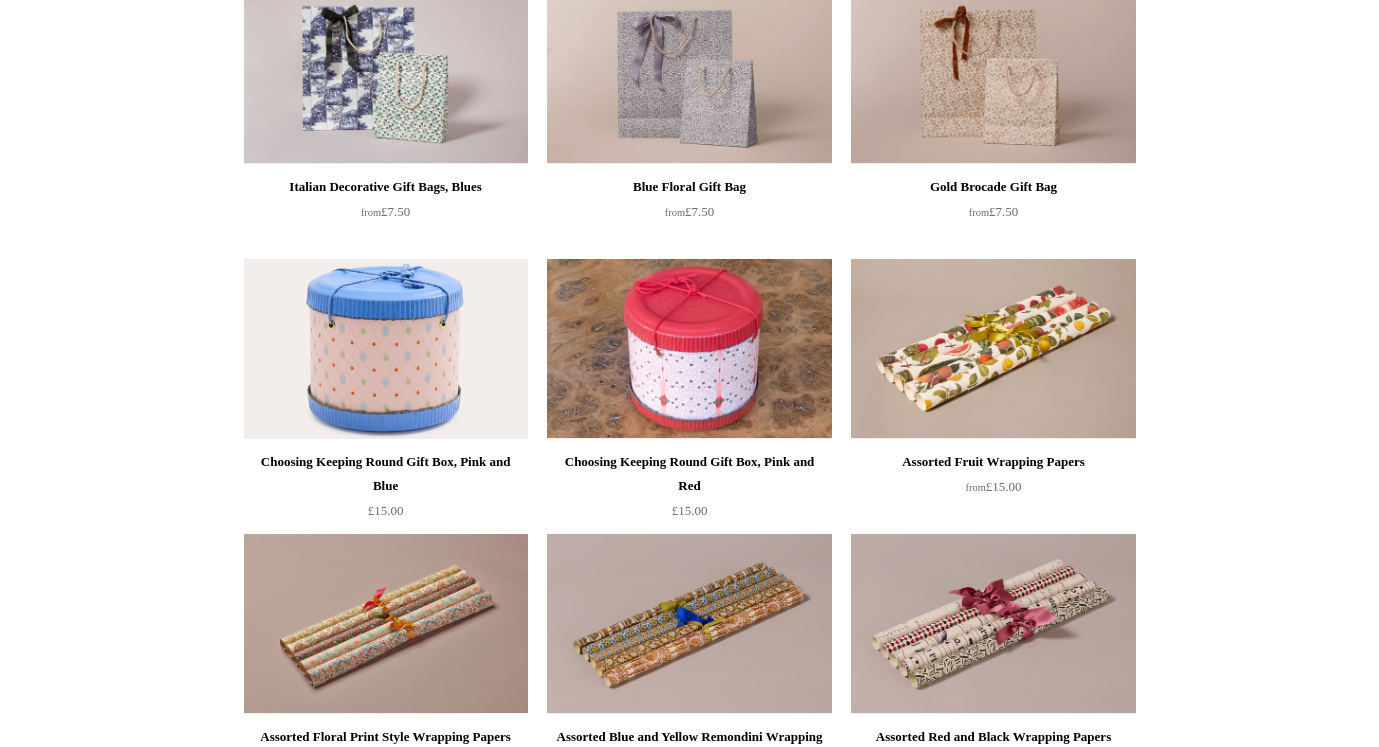 scroll, scrollTop: 0, scrollLeft: 0, axis: both 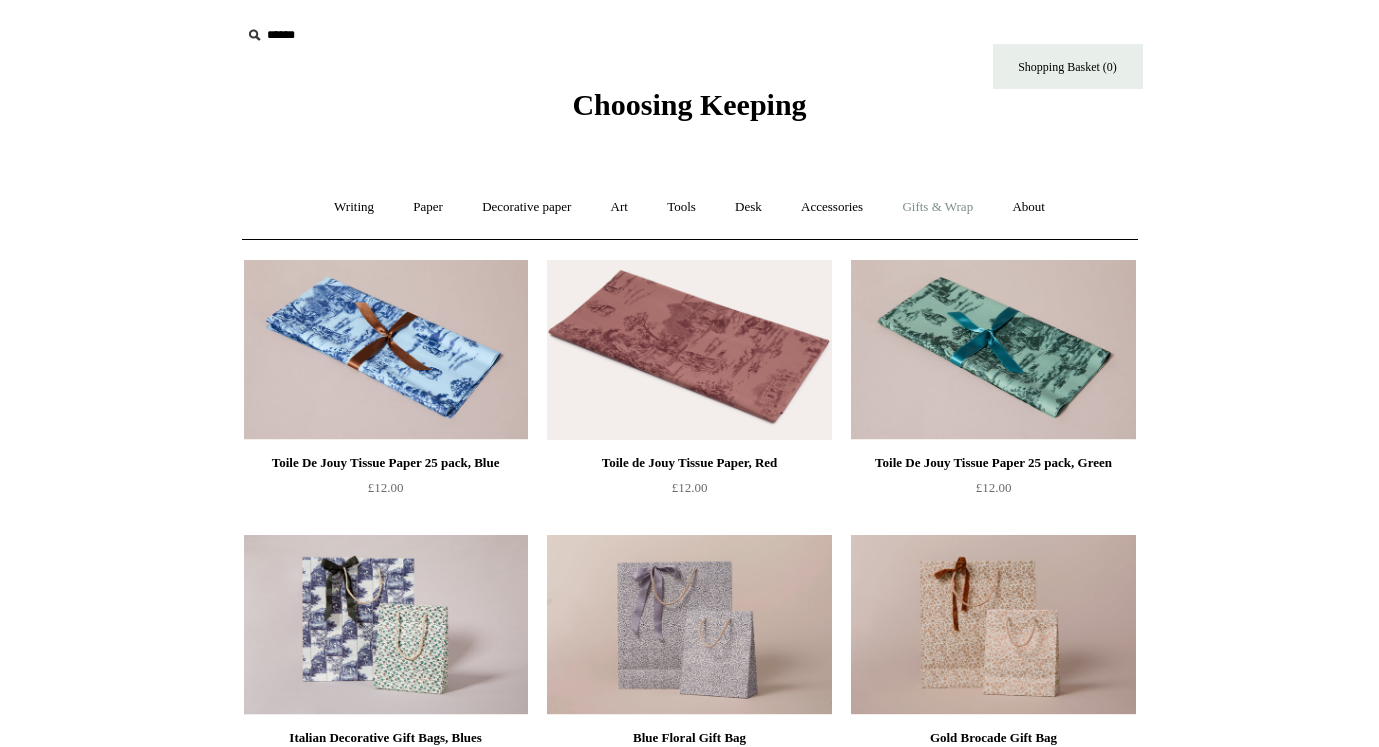 click on "Gifts & Wrap +" at bounding box center [937, 207] 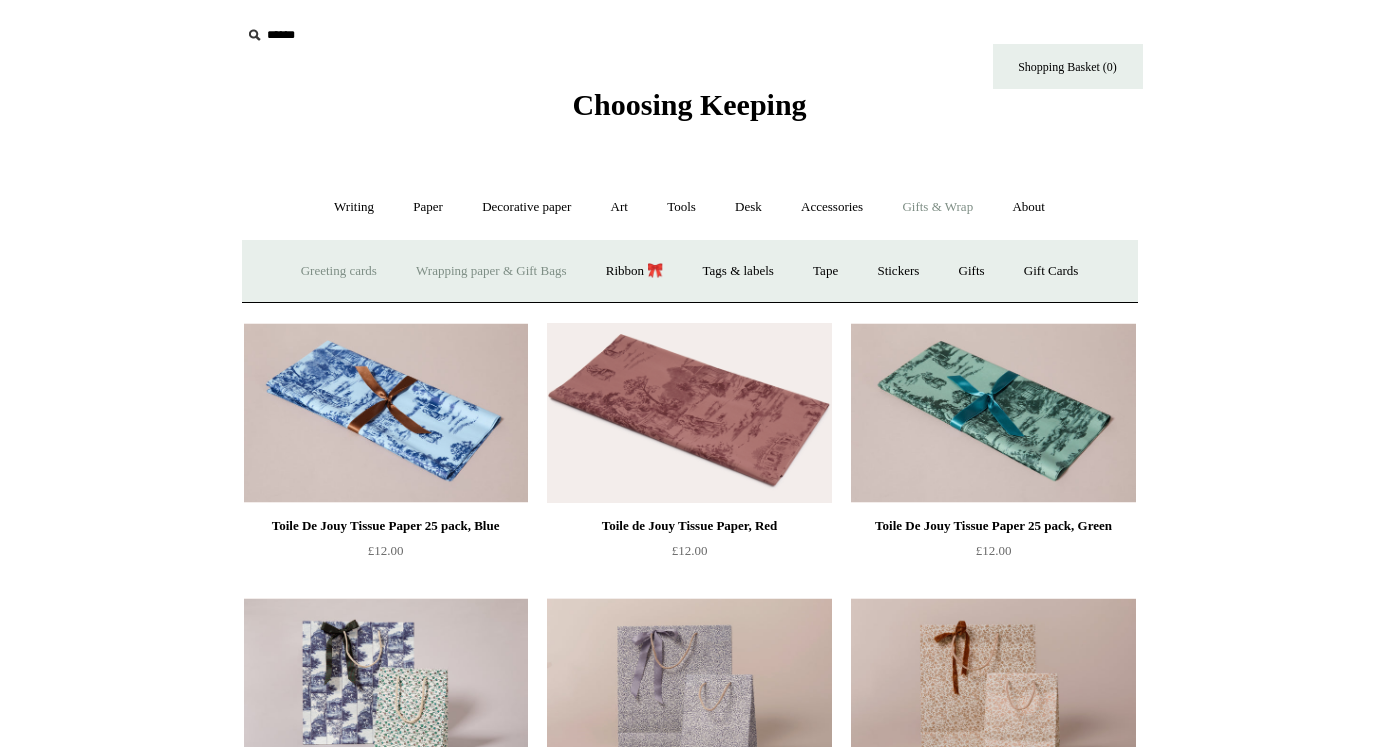 click on "Greeting cards +" at bounding box center (339, 271) 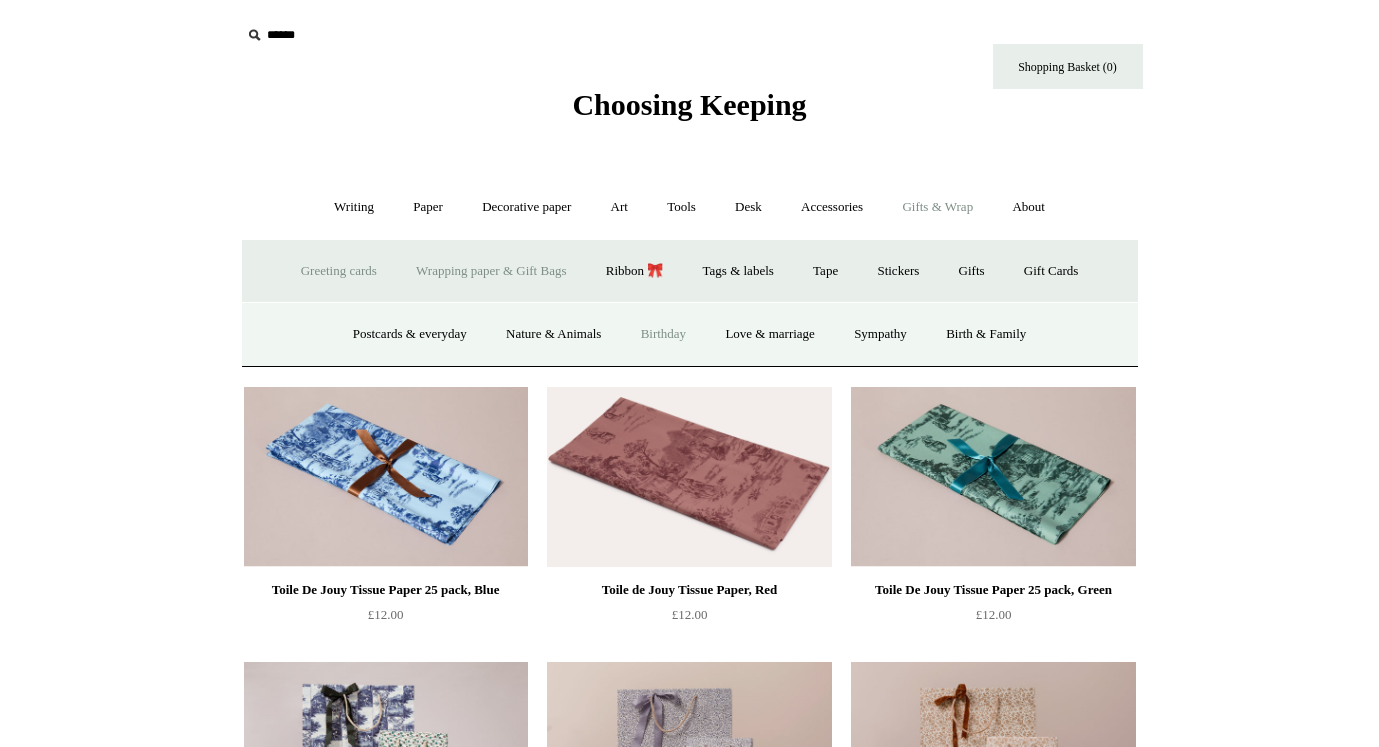 click on "Birthday" at bounding box center (664, 334) 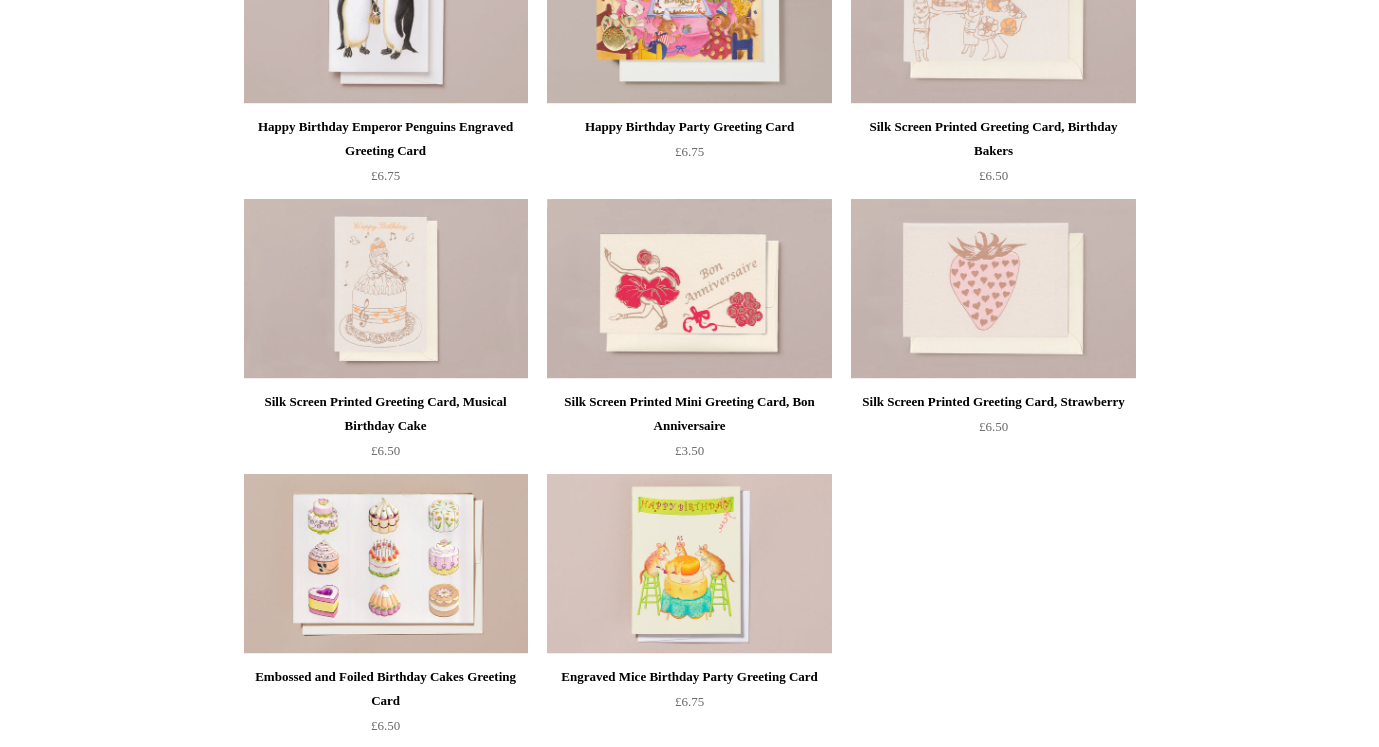 scroll, scrollTop: 629, scrollLeft: 0, axis: vertical 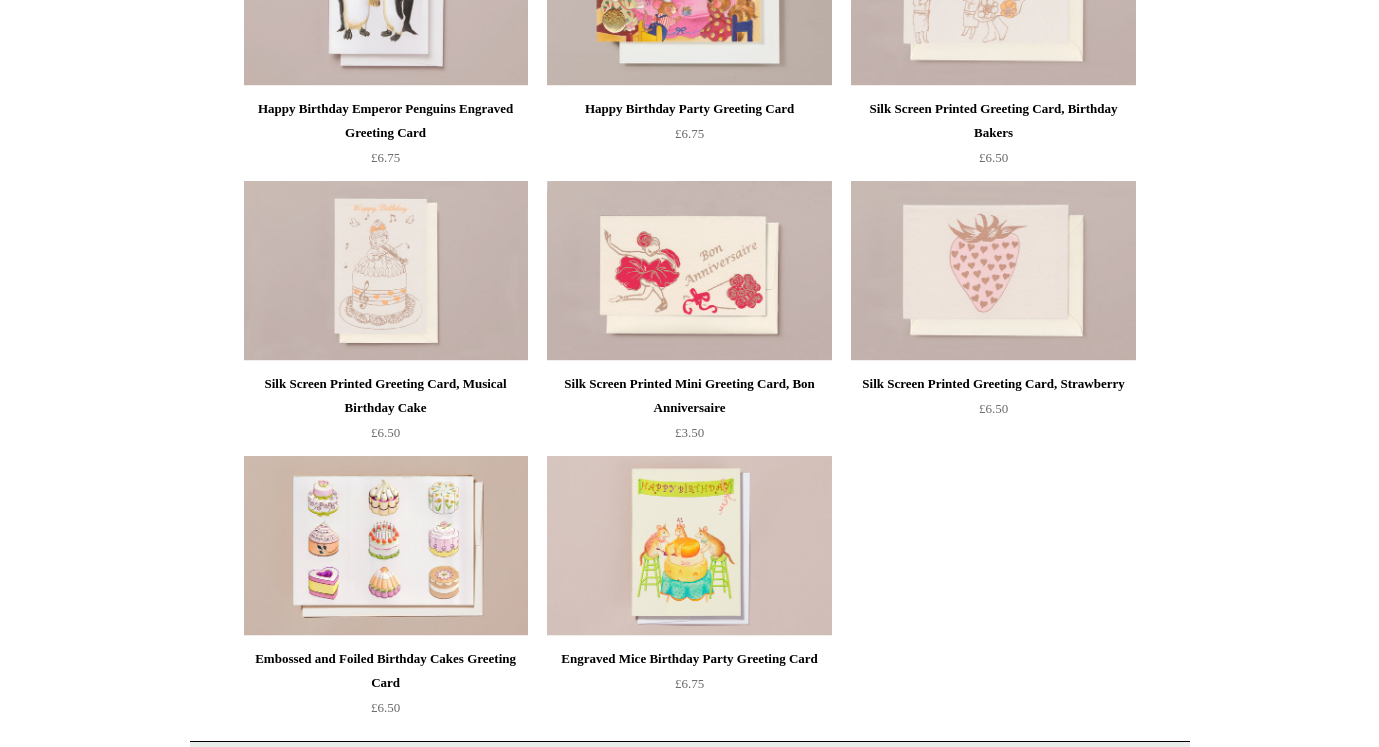 click on "Silk Screen Printed Greeting Card, Strawberry" at bounding box center (993, 384) 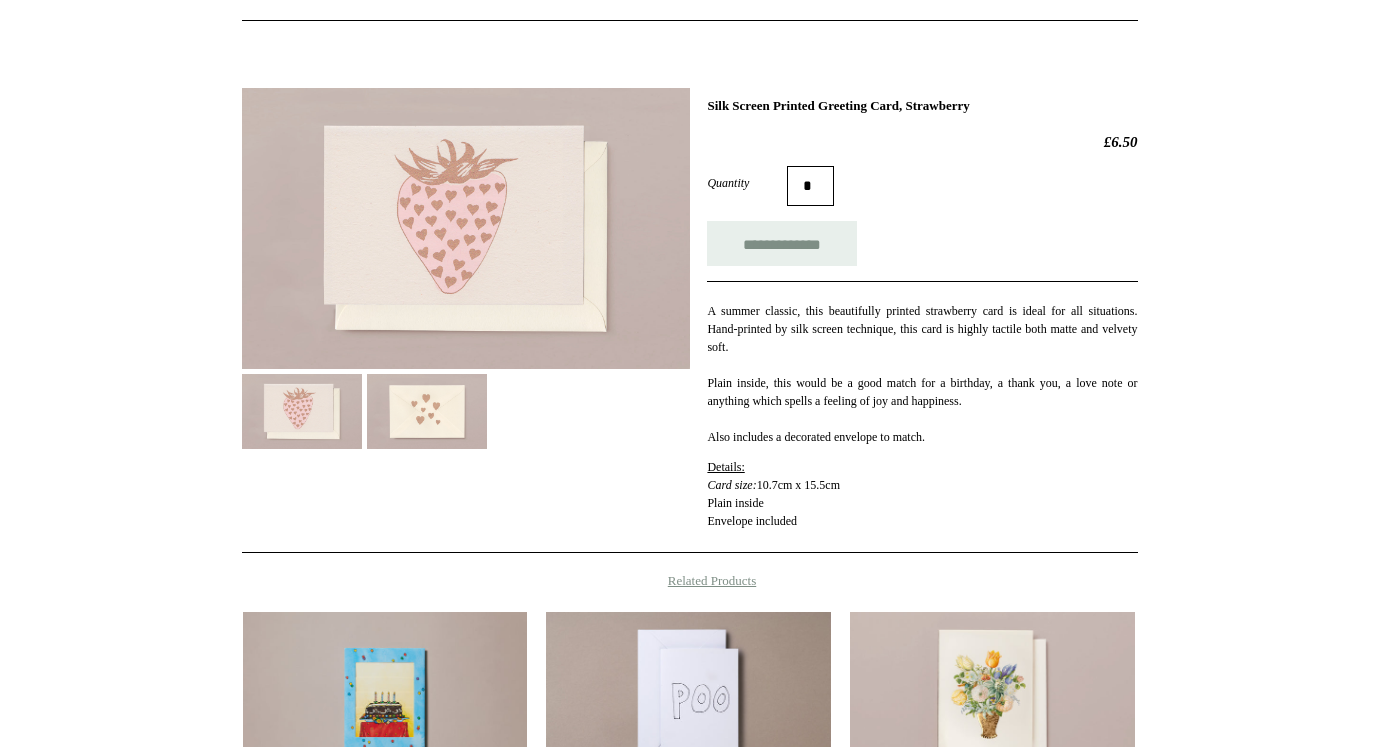 scroll, scrollTop: 221, scrollLeft: 0, axis: vertical 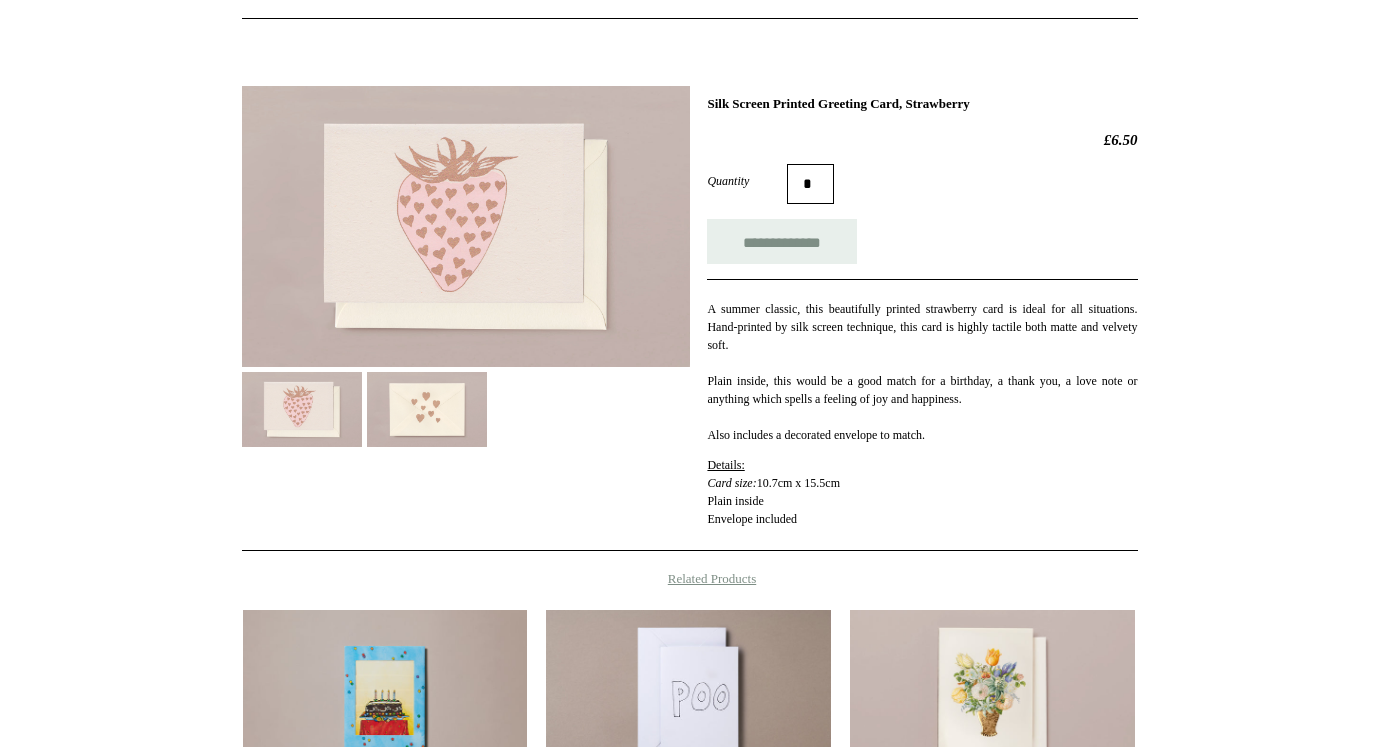 click at bounding box center [427, 409] 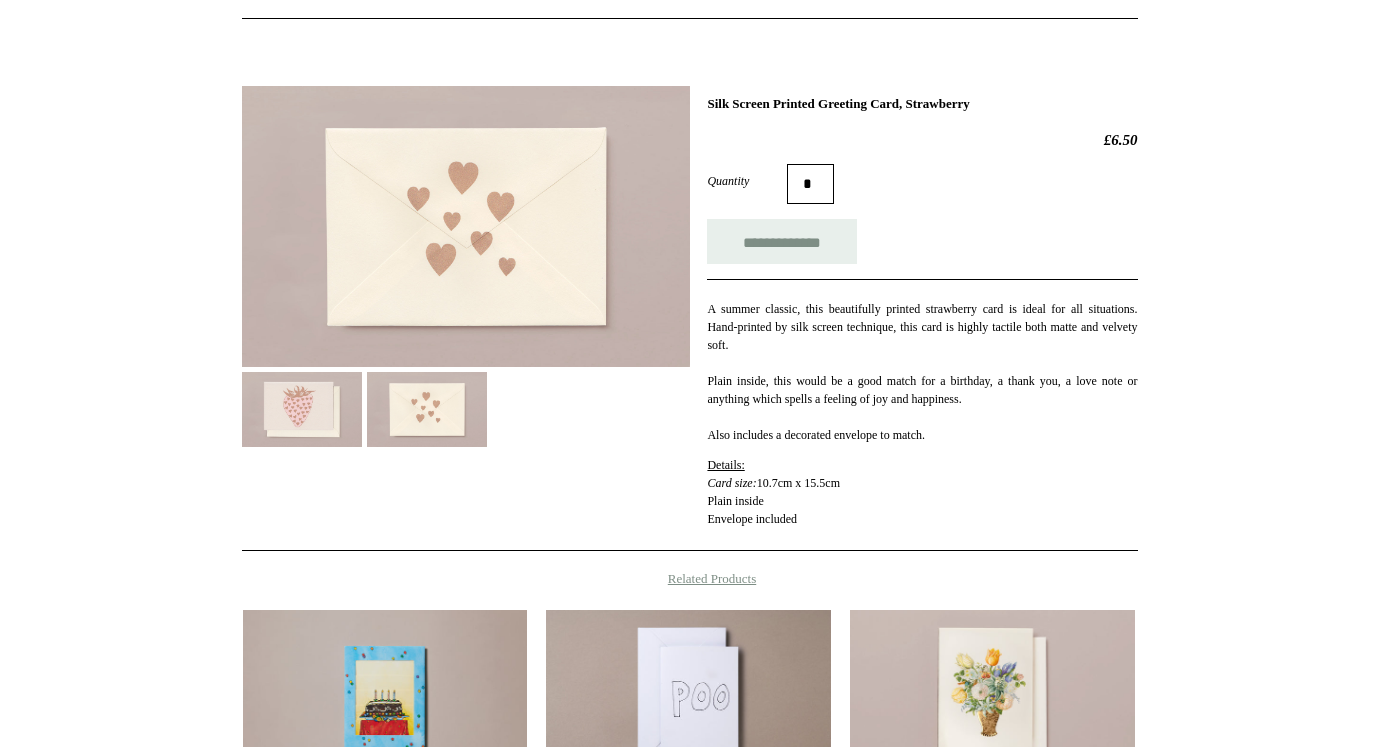 click at bounding box center (427, 409) 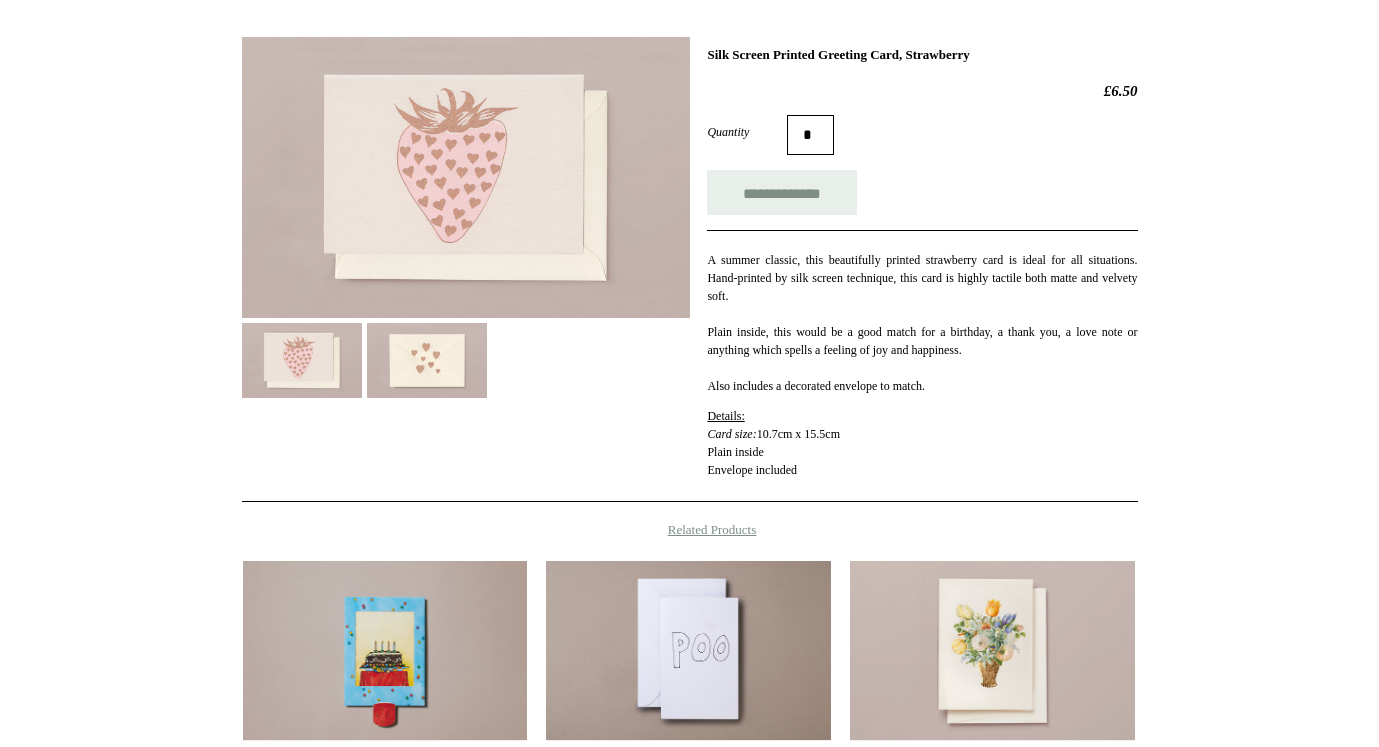 scroll, scrollTop: 0, scrollLeft: 0, axis: both 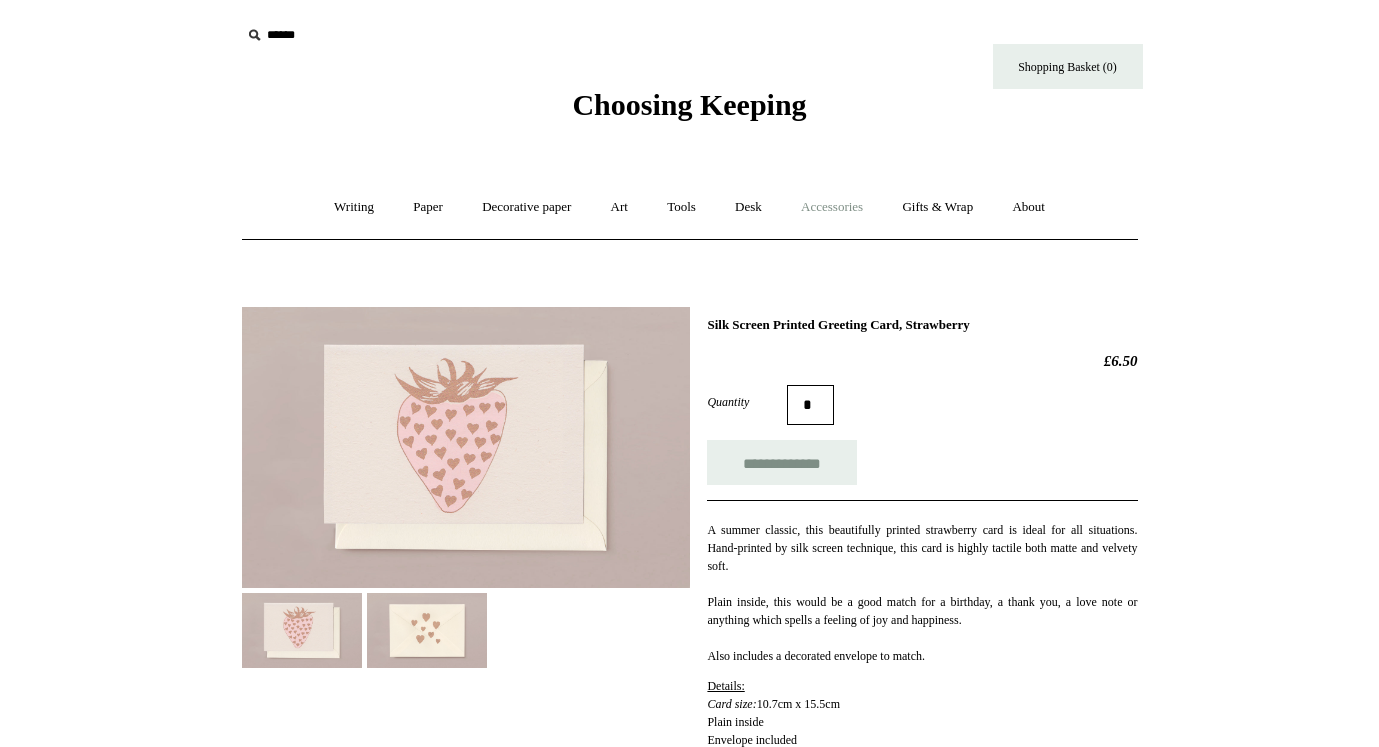 click on "Accessories +" at bounding box center (832, 207) 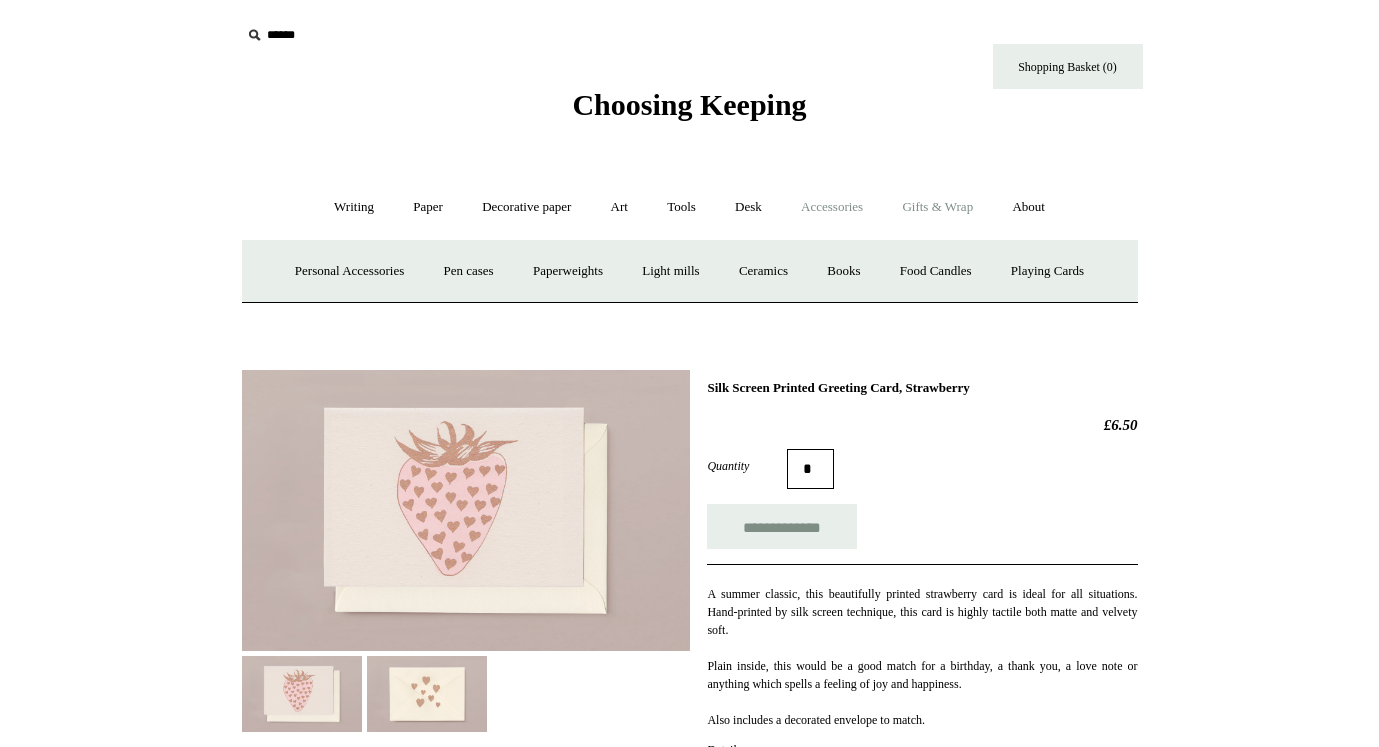 click on "Gifts & Wrap +" at bounding box center [937, 207] 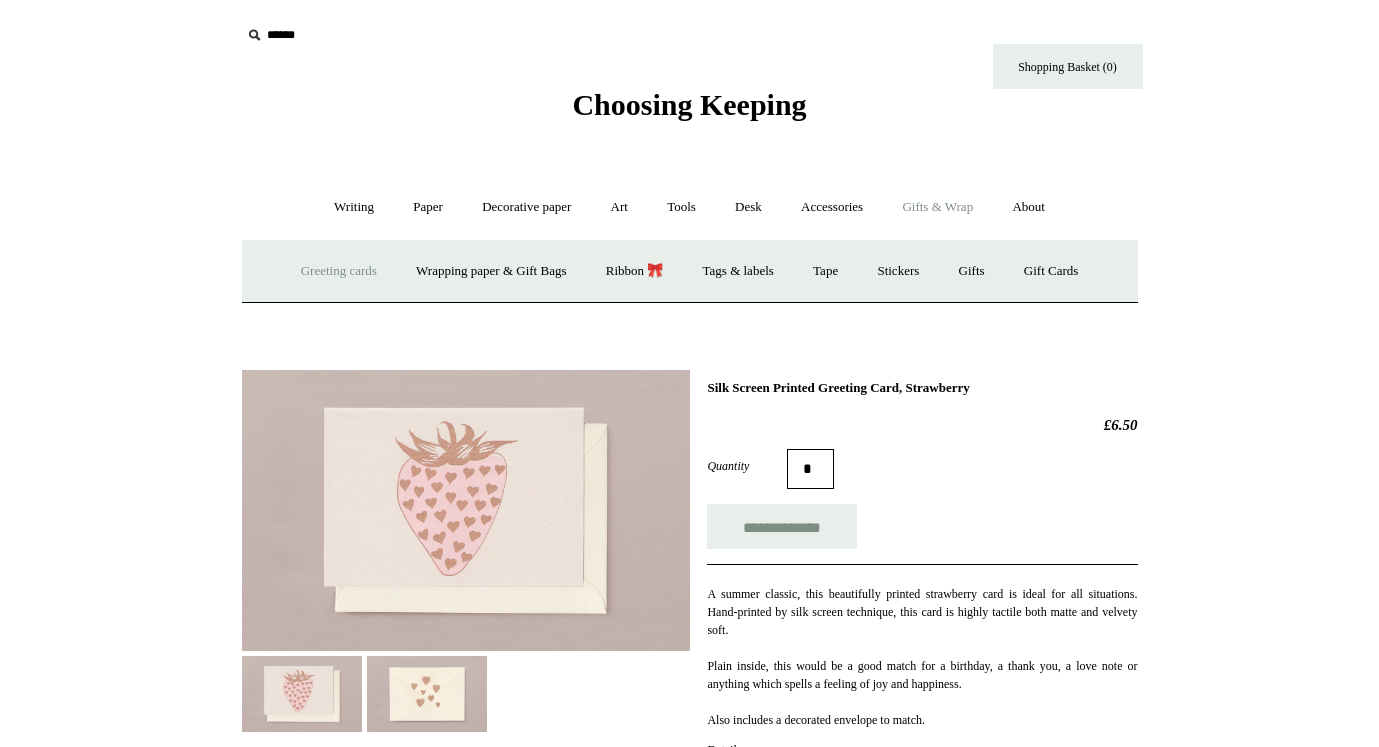 click on "Greeting cards +" at bounding box center (339, 271) 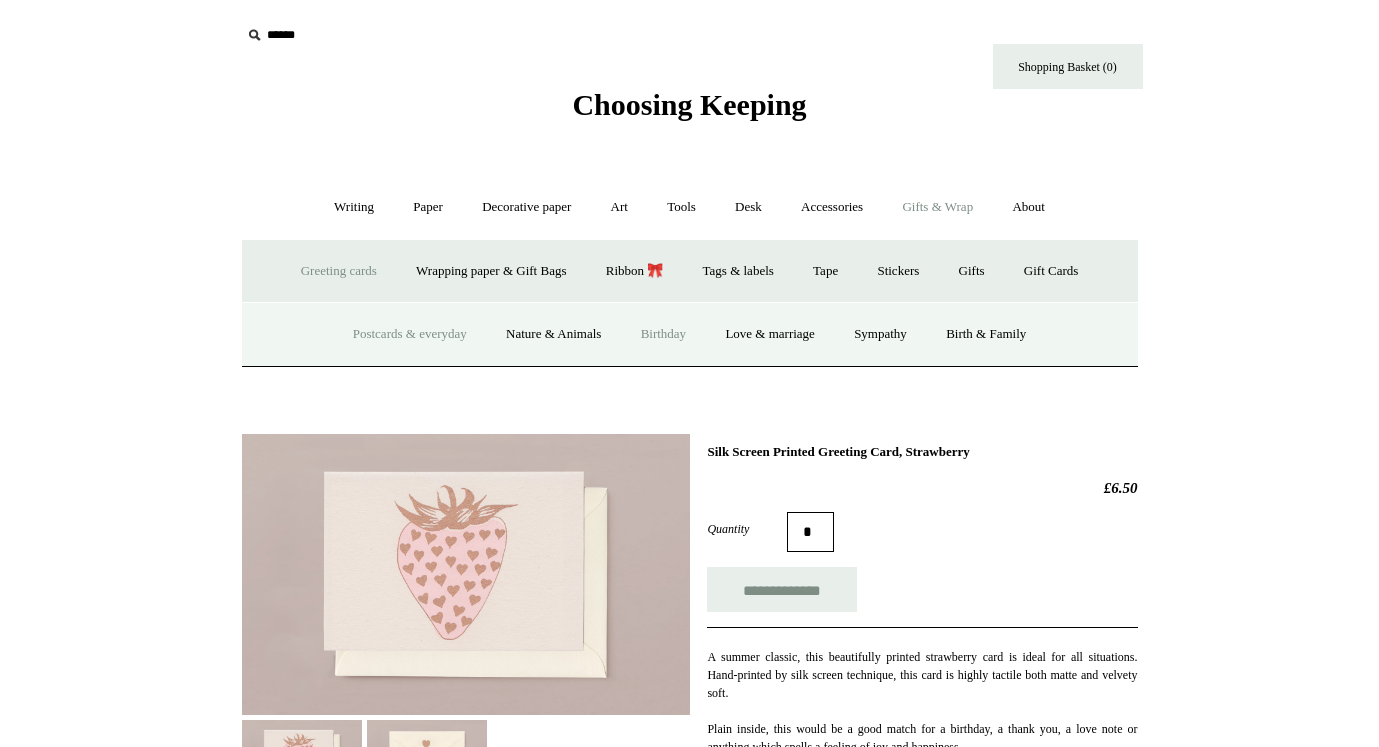 click on "Postcards & everyday" at bounding box center (410, 334) 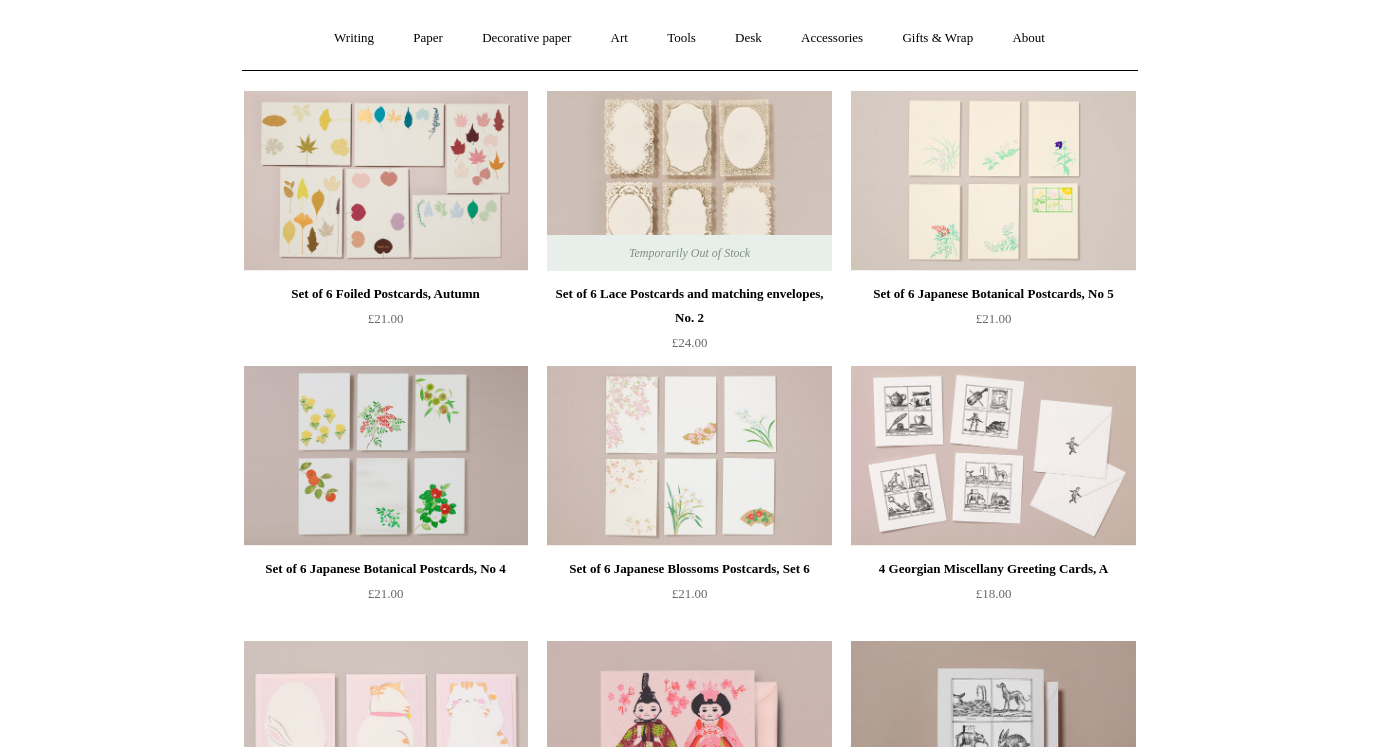 scroll, scrollTop: 0, scrollLeft: 0, axis: both 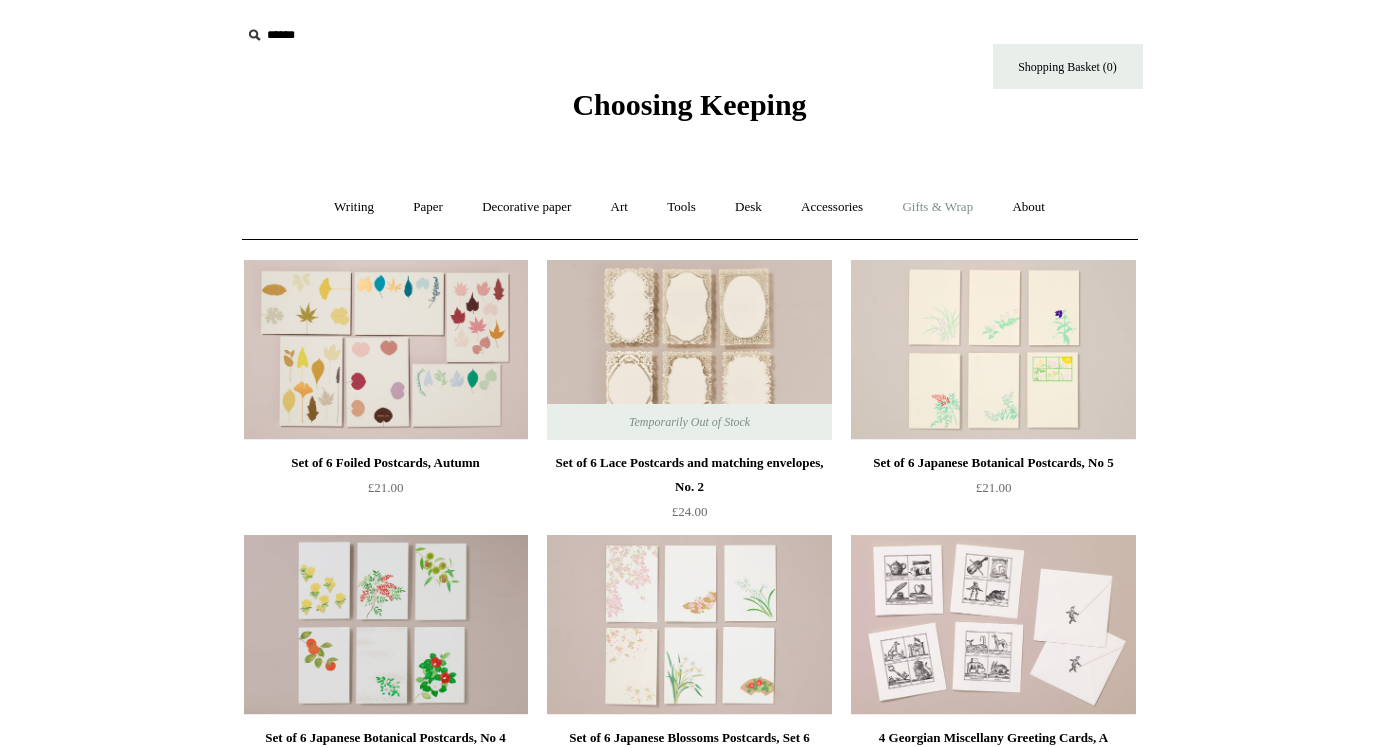 click on "Gifts & Wrap +" at bounding box center [937, 207] 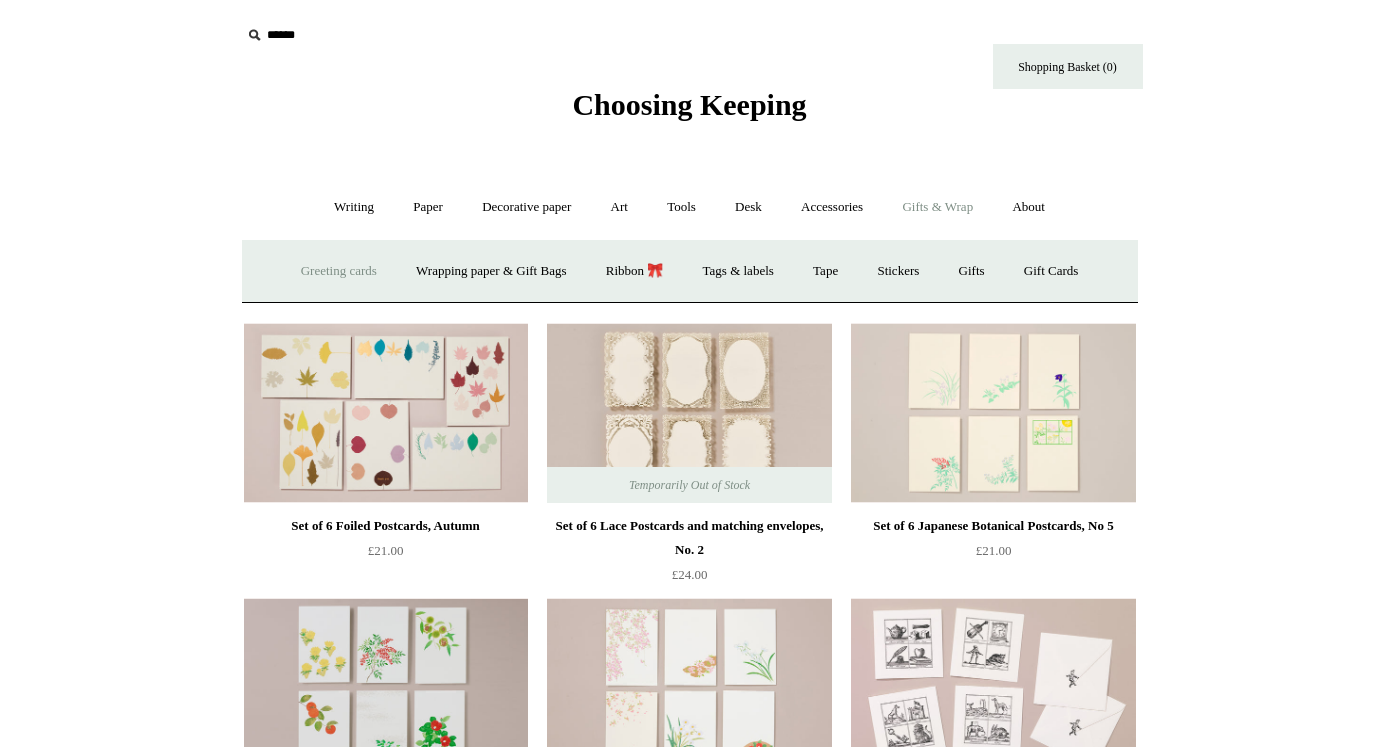 click on "Greeting cards +" at bounding box center [339, 271] 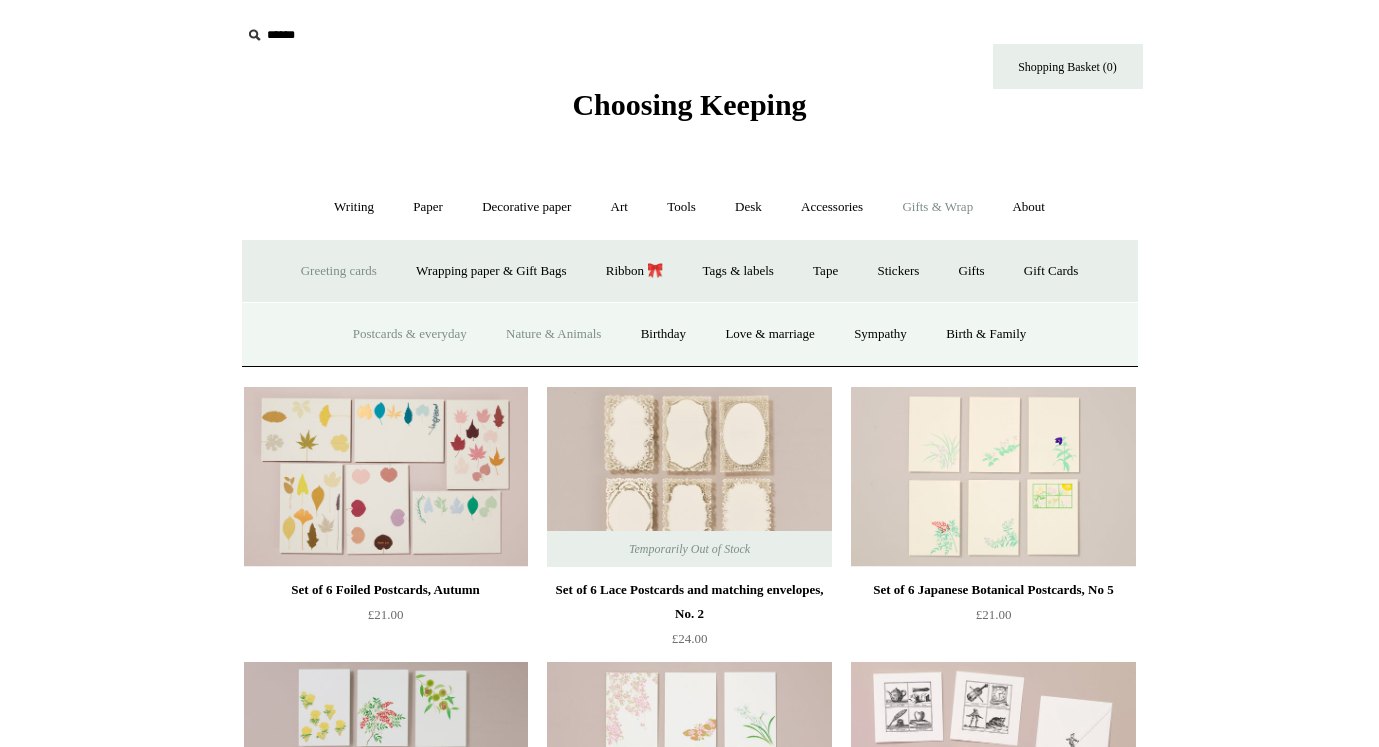 click on "Nature & Animals" at bounding box center (553, 334) 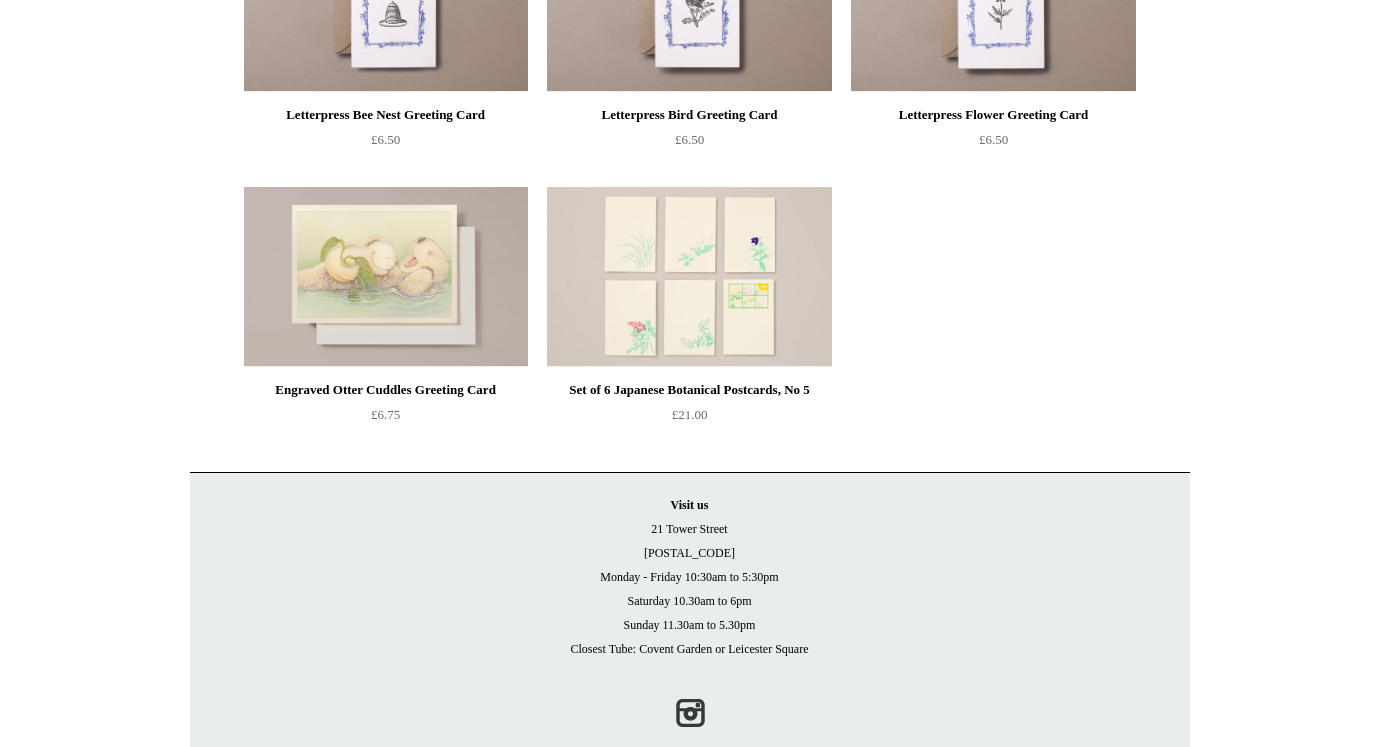 scroll, scrollTop: 2572, scrollLeft: 0, axis: vertical 